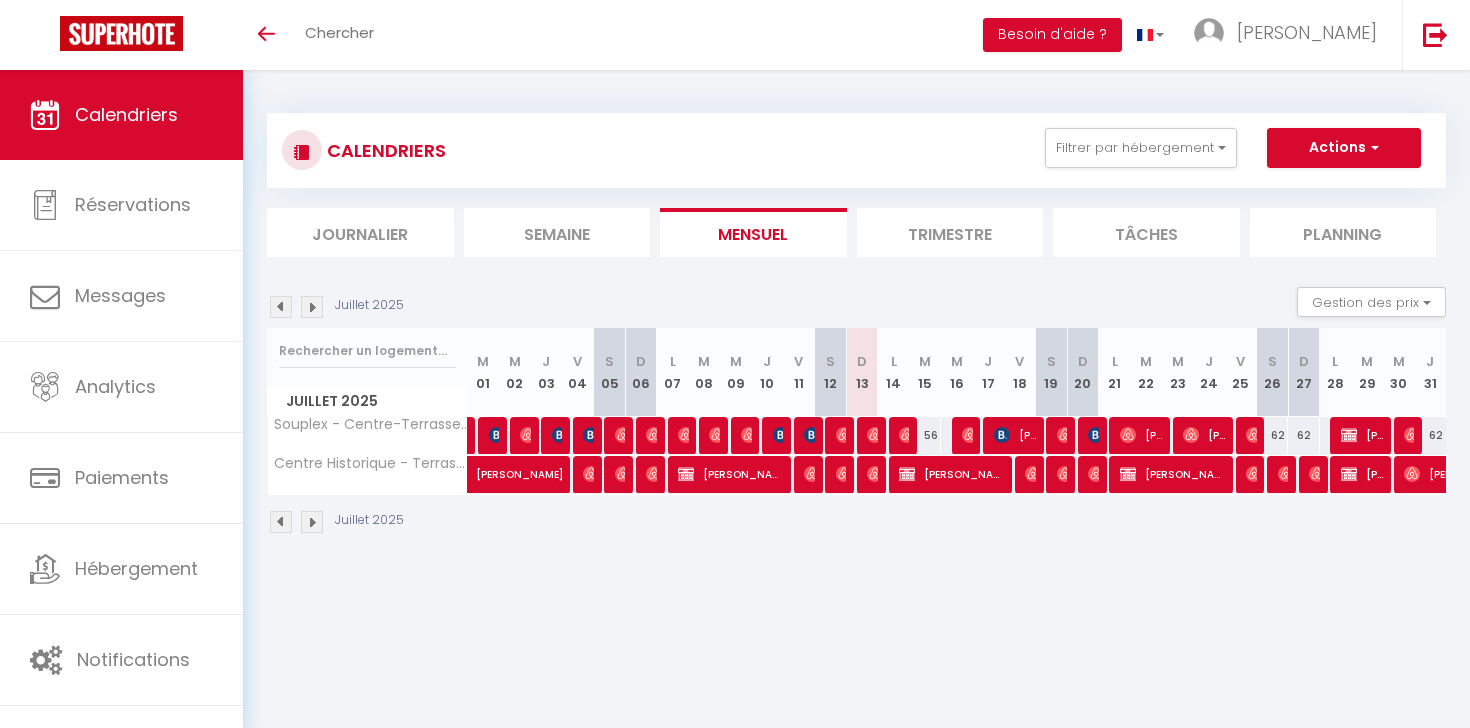 scroll, scrollTop: 0, scrollLeft: 0, axis: both 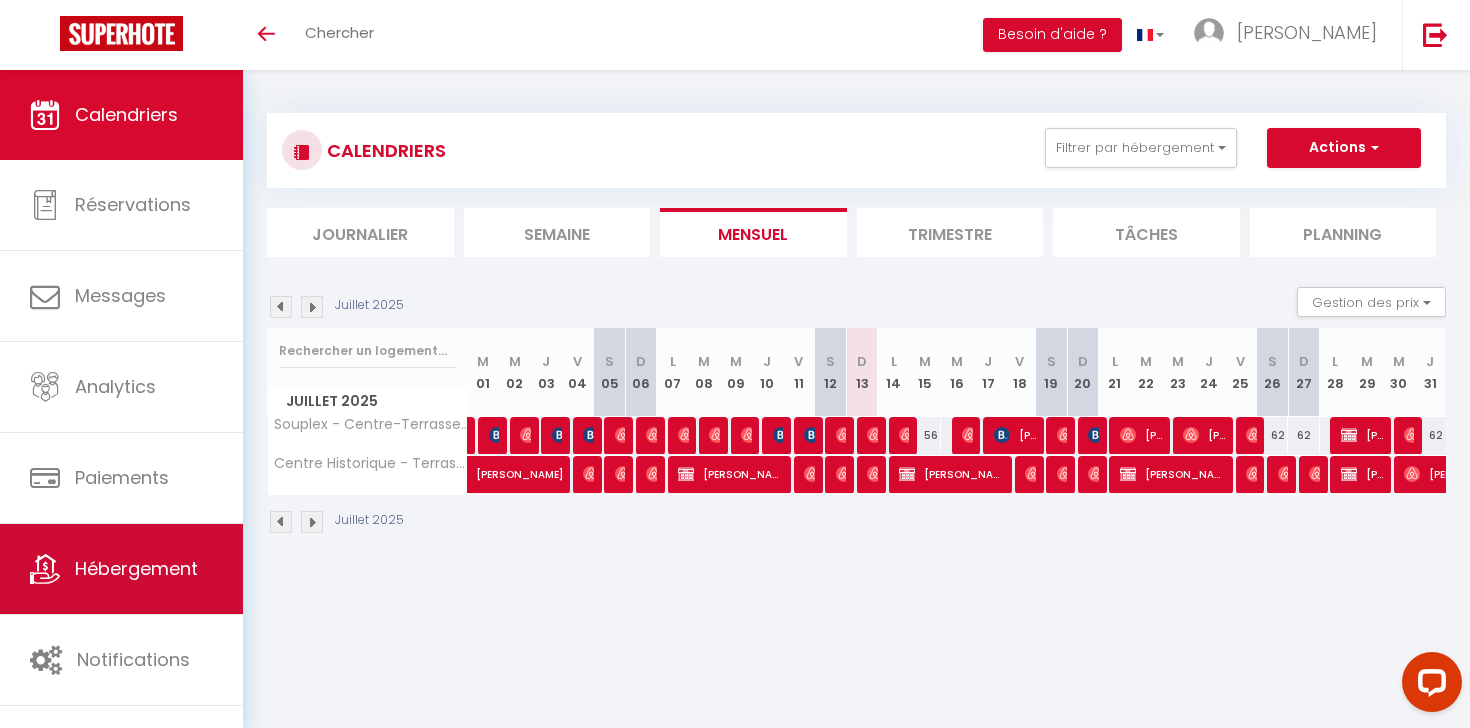 click on "Hébergement" at bounding box center [121, 569] 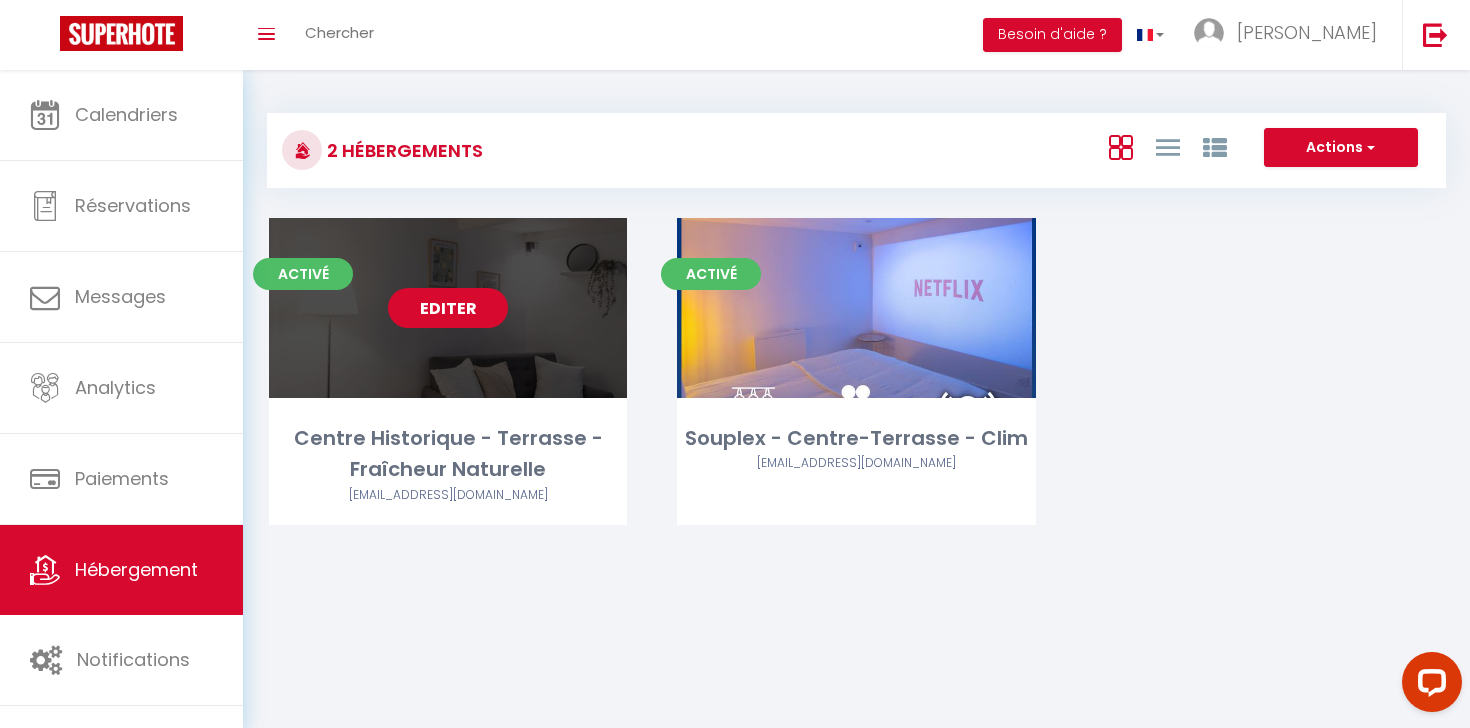 click on "Editer" at bounding box center (448, 308) 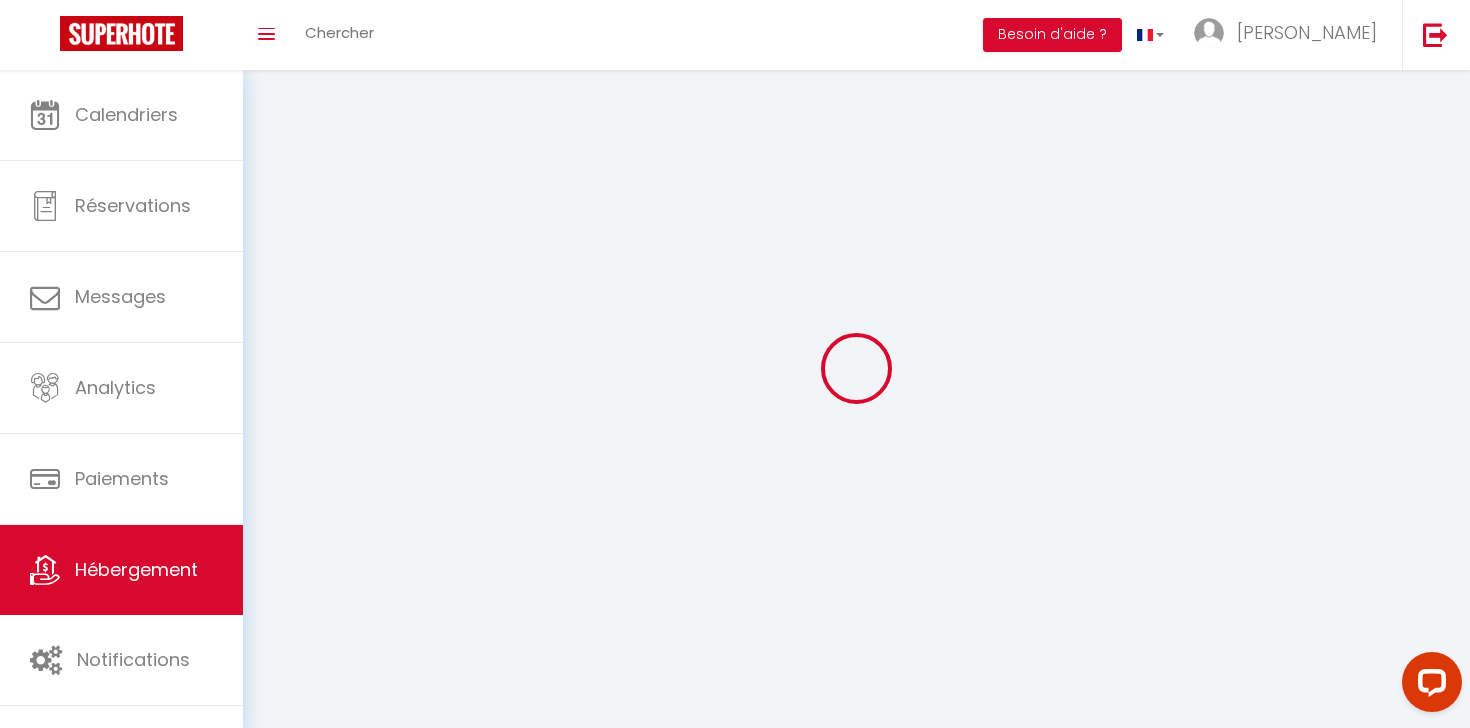 select 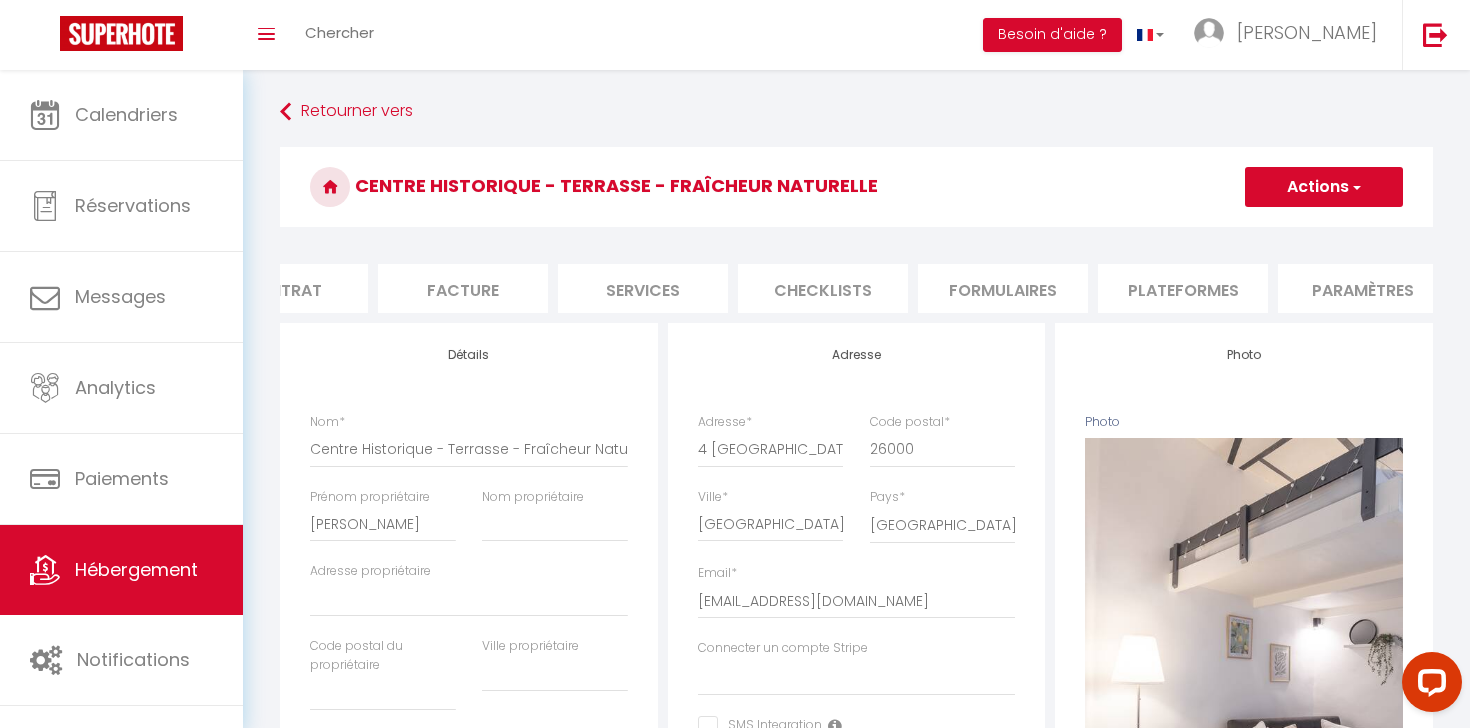 scroll, scrollTop: 0, scrollLeft: 340, axis: horizontal 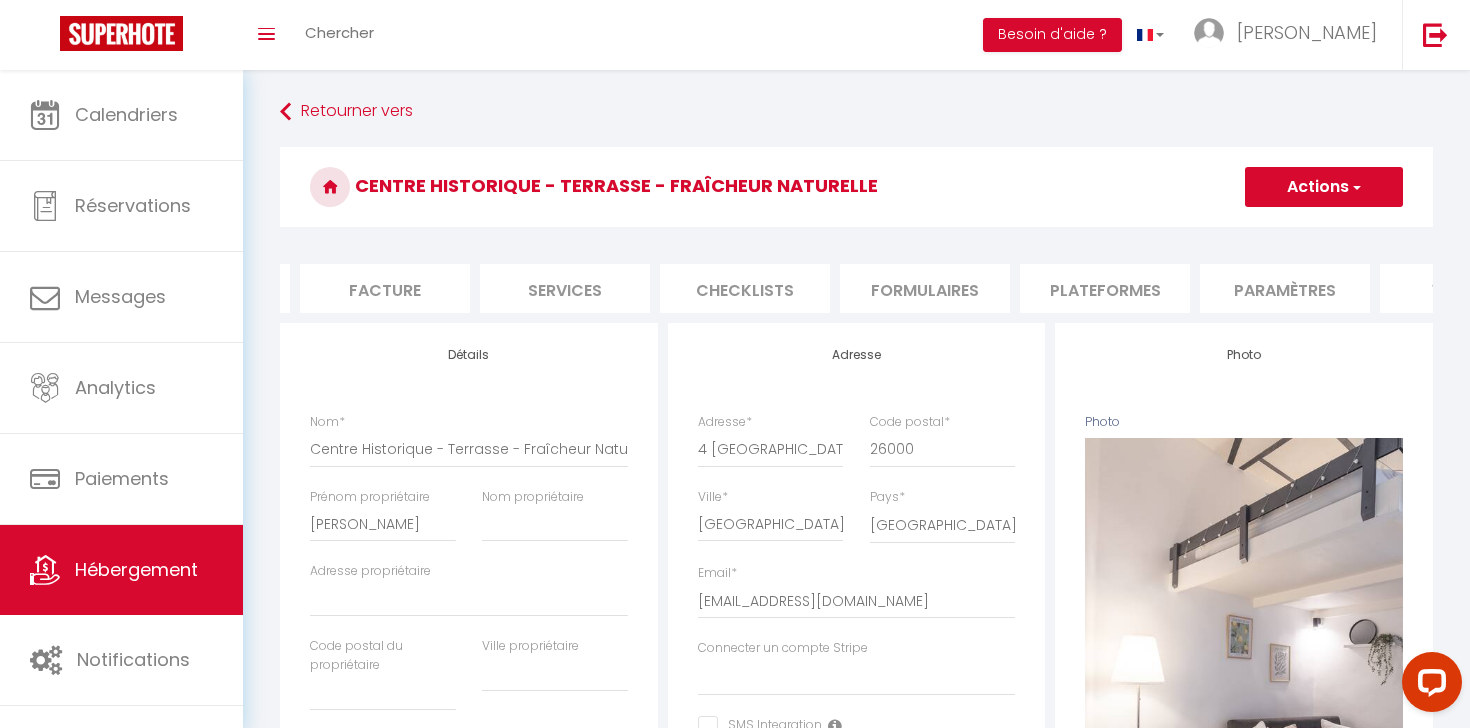 click on "Plateformes" at bounding box center (1105, 288) 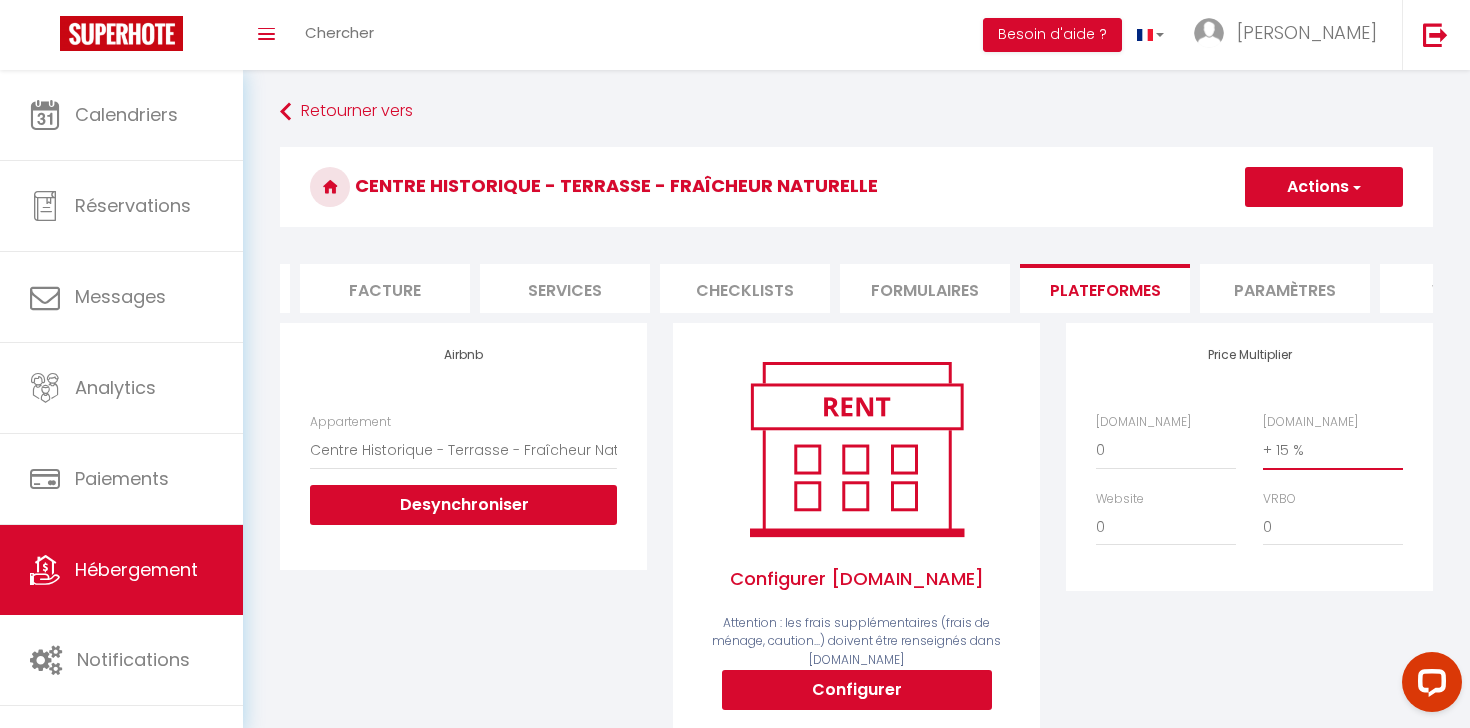 click on "0
+ 1 %
+ 2 %
+ 3 %
+ 4 %
+ 5 %
+ 6 %
+ 7 %
+ 8 %
+ 9 %" at bounding box center [1333, 450] 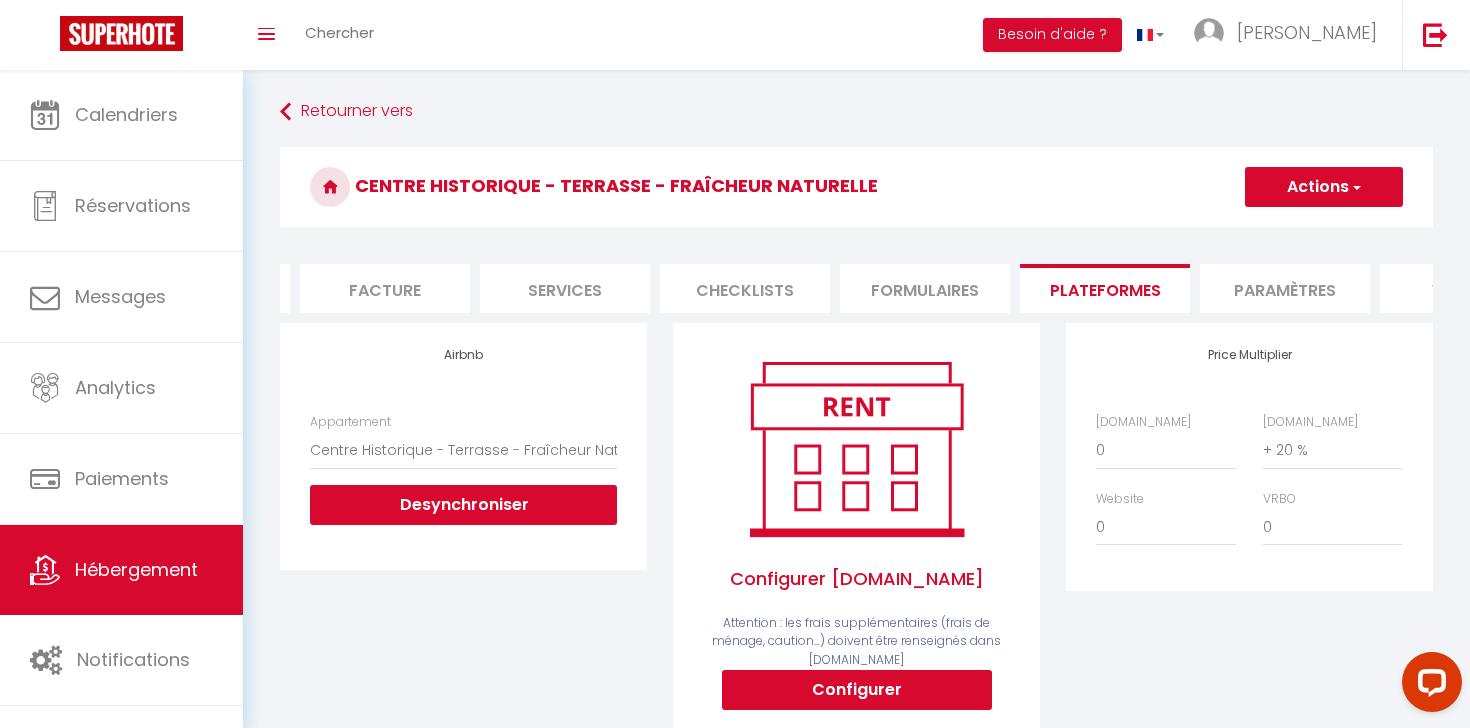 click on "Actions" at bounding box center [1324, 187] 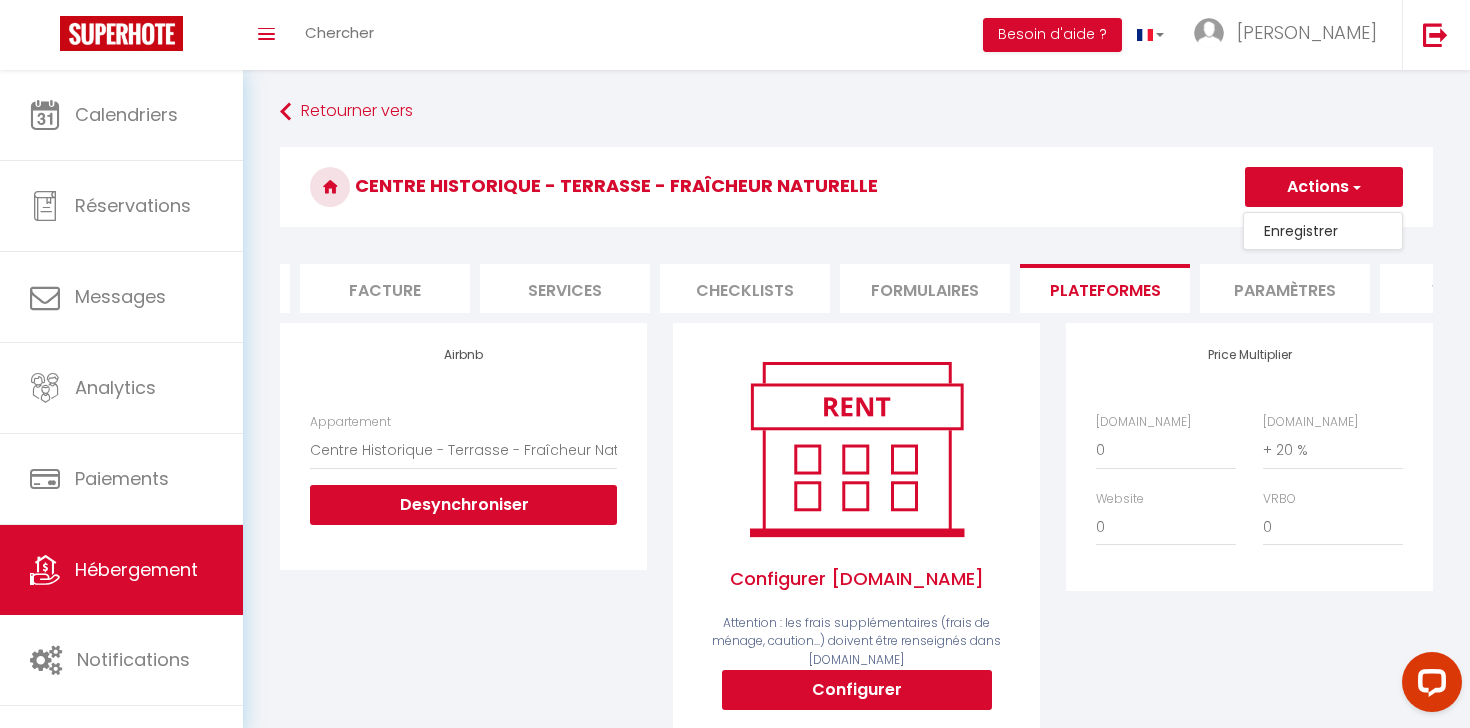 click on "Enregistrer" at bounding box center (1323, 231) 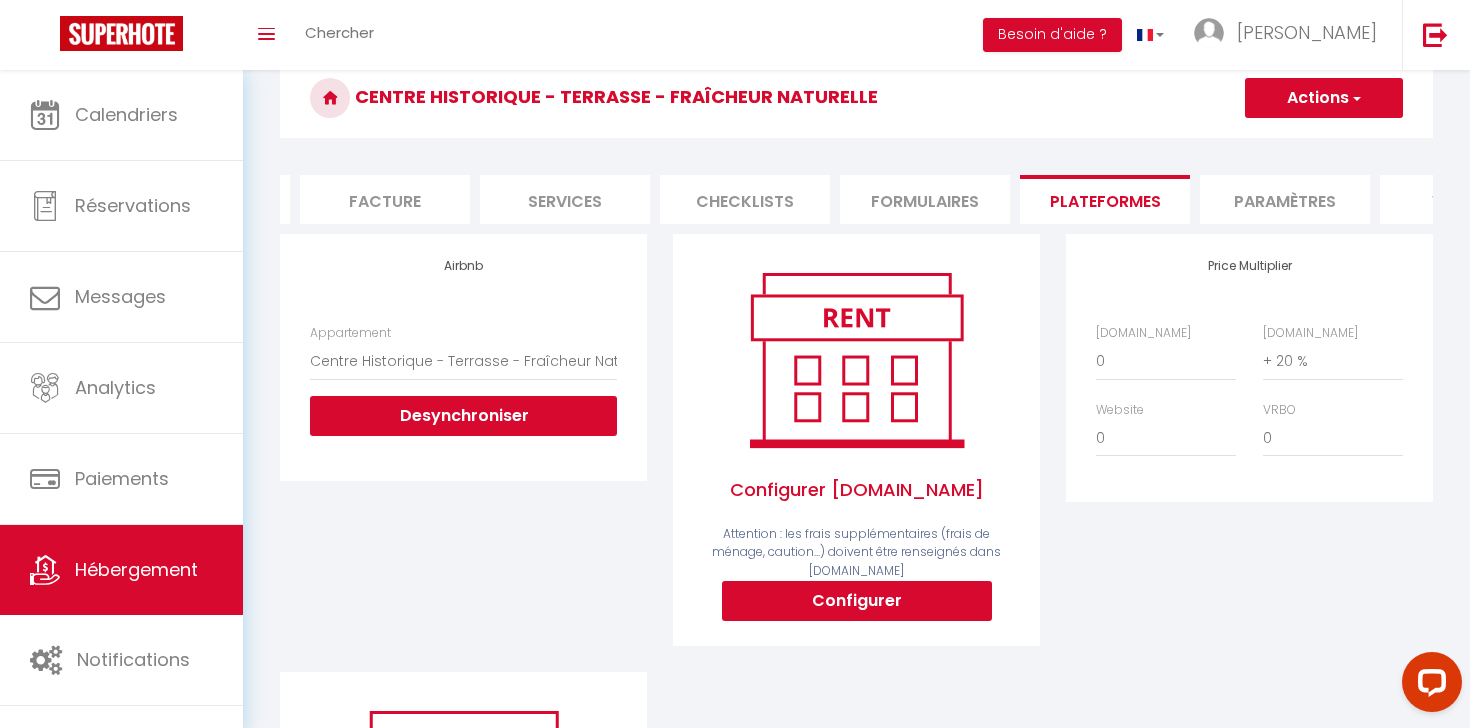 scroll, scrollTop: 106, scrollLeft: 0, axis: vertical 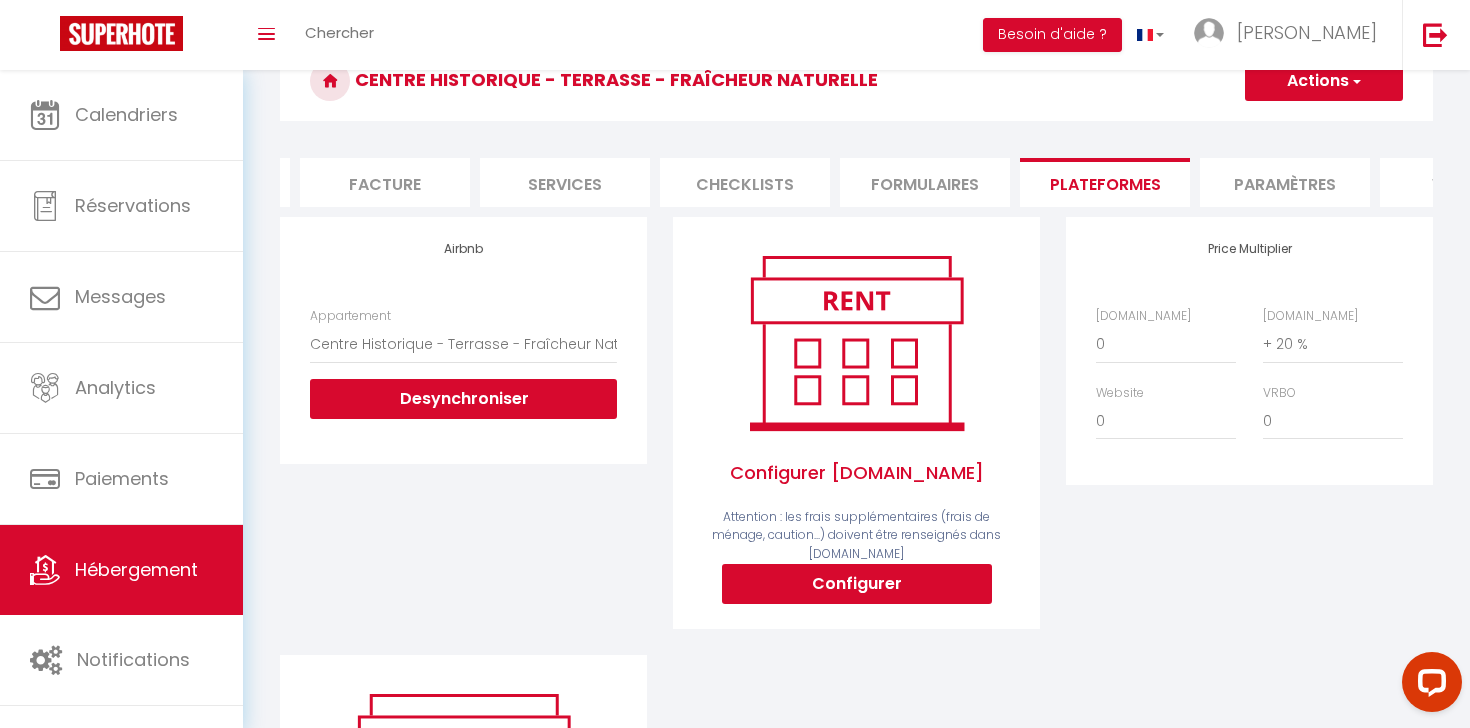 click on "Checklists" at bounding box center (745, 182) 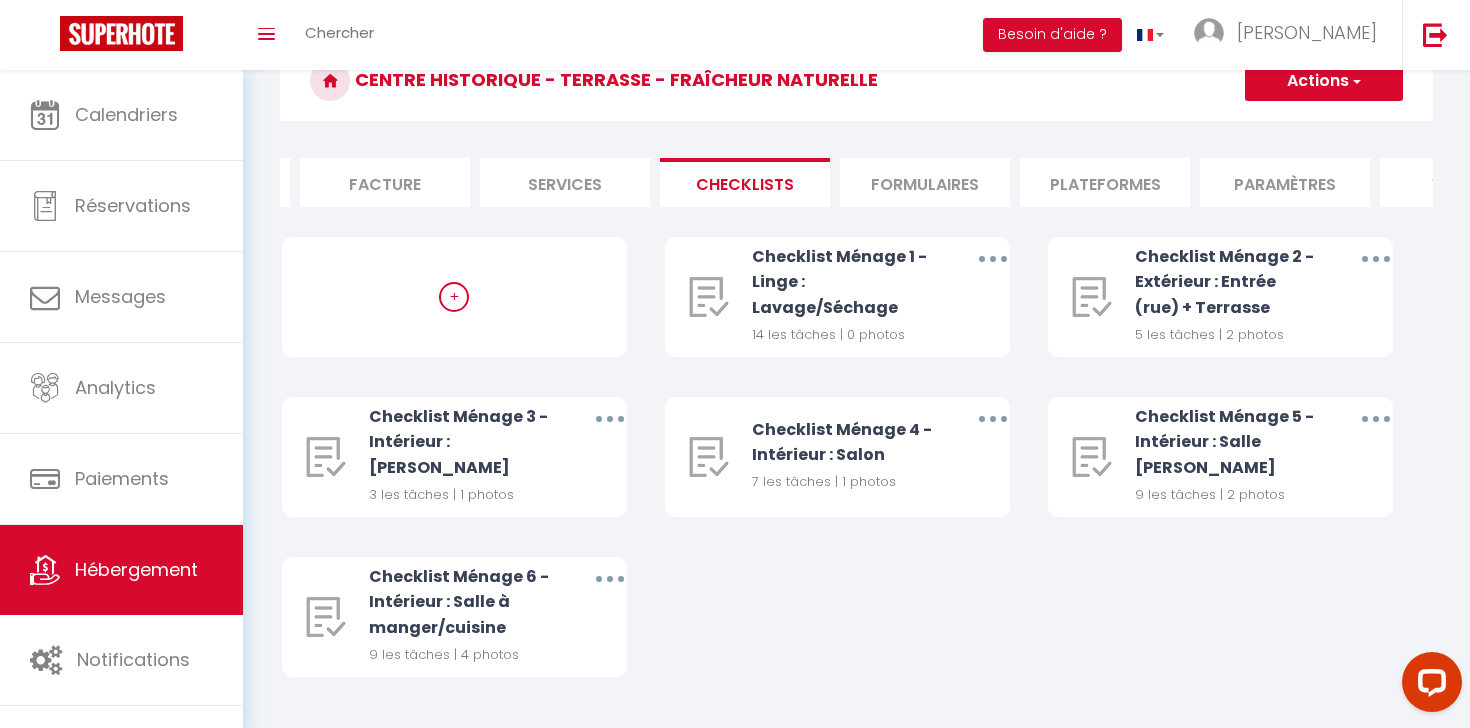 click on "Services" at bounding box center [565, 182] 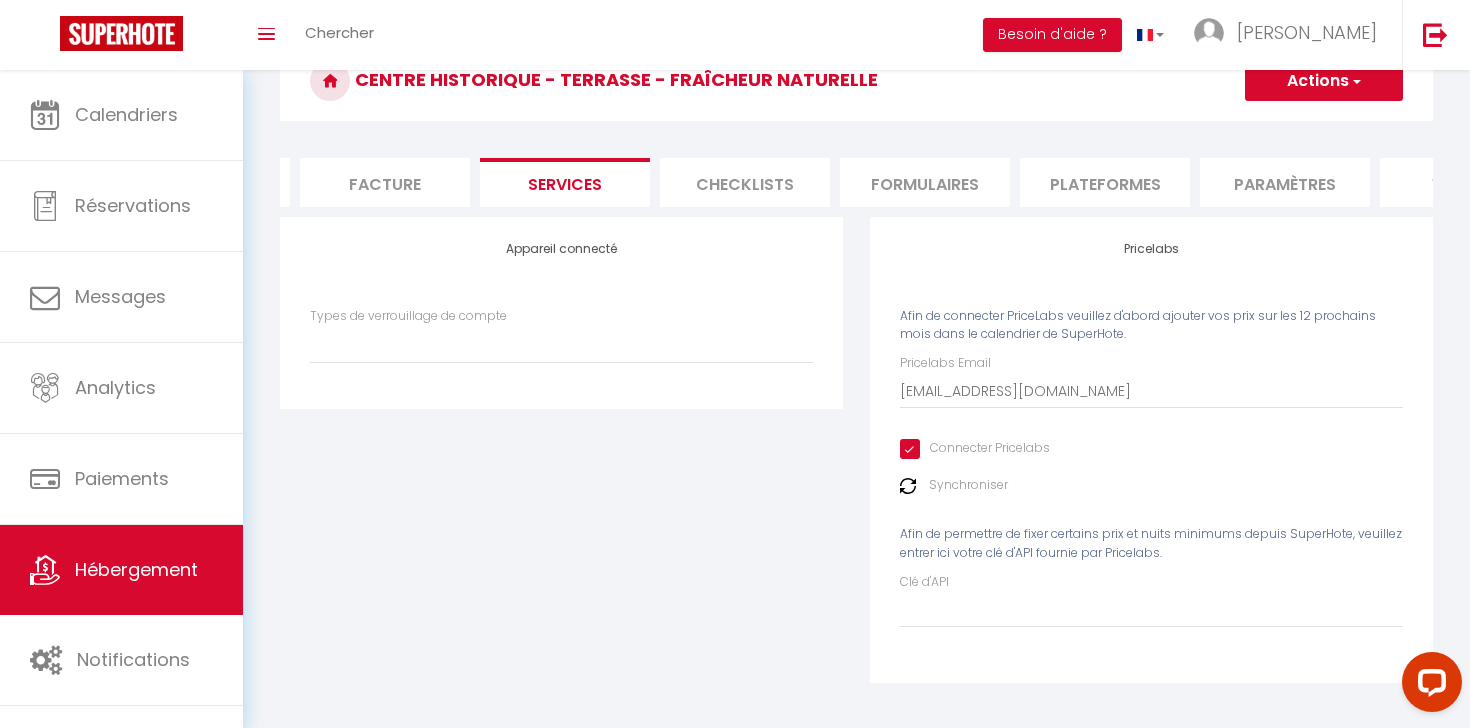 click on "Formulaires" at bounding box center [925, 182] 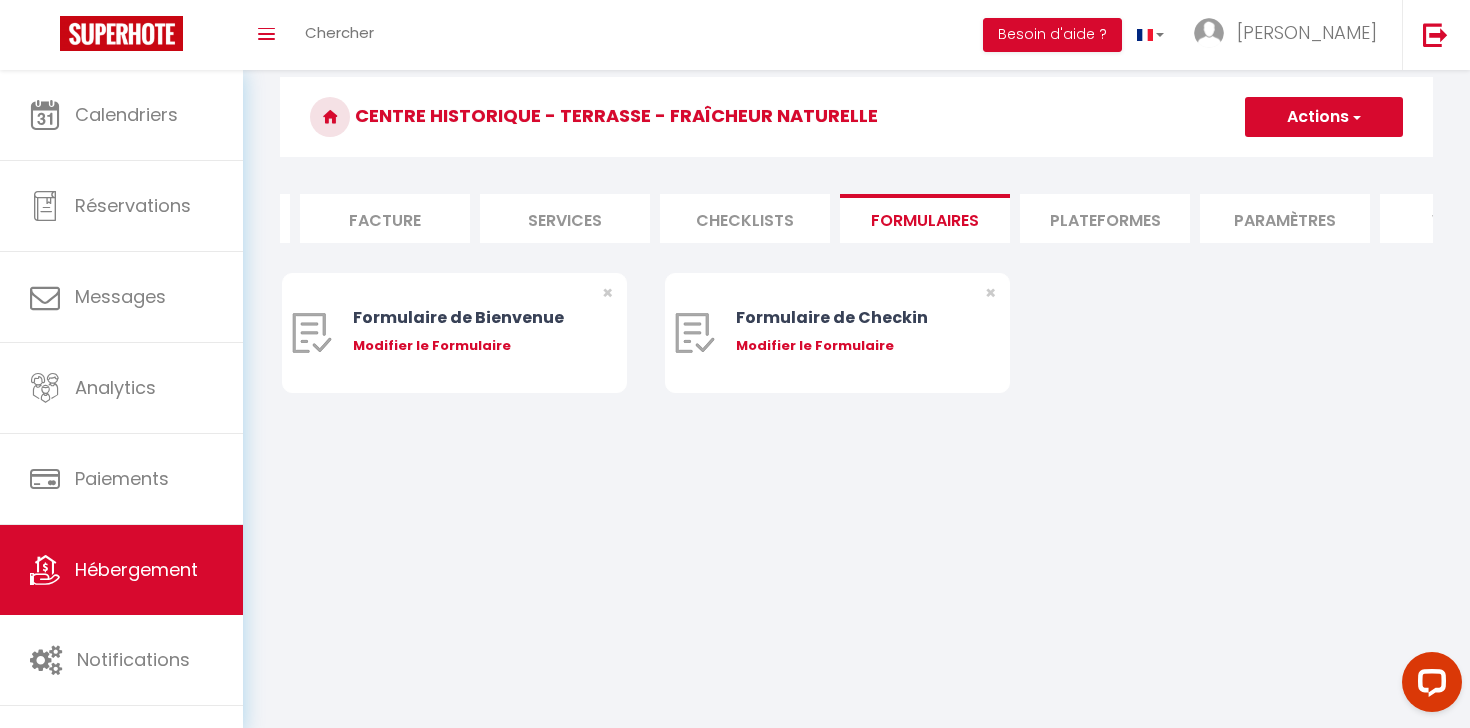 scroll, scrollTop: 70, scrollLeft: 0, axis: vertical 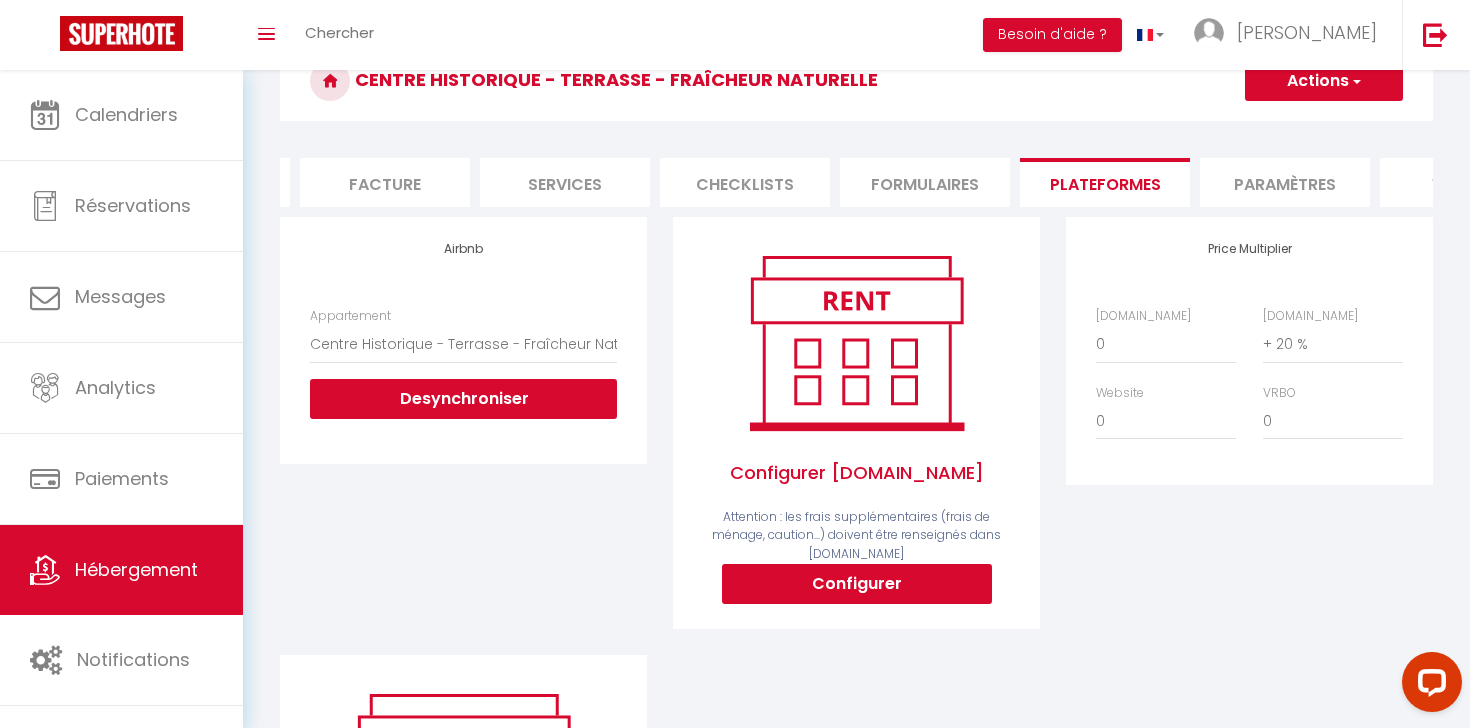 click on "Paramètres" at bounding box center [1285, 182] 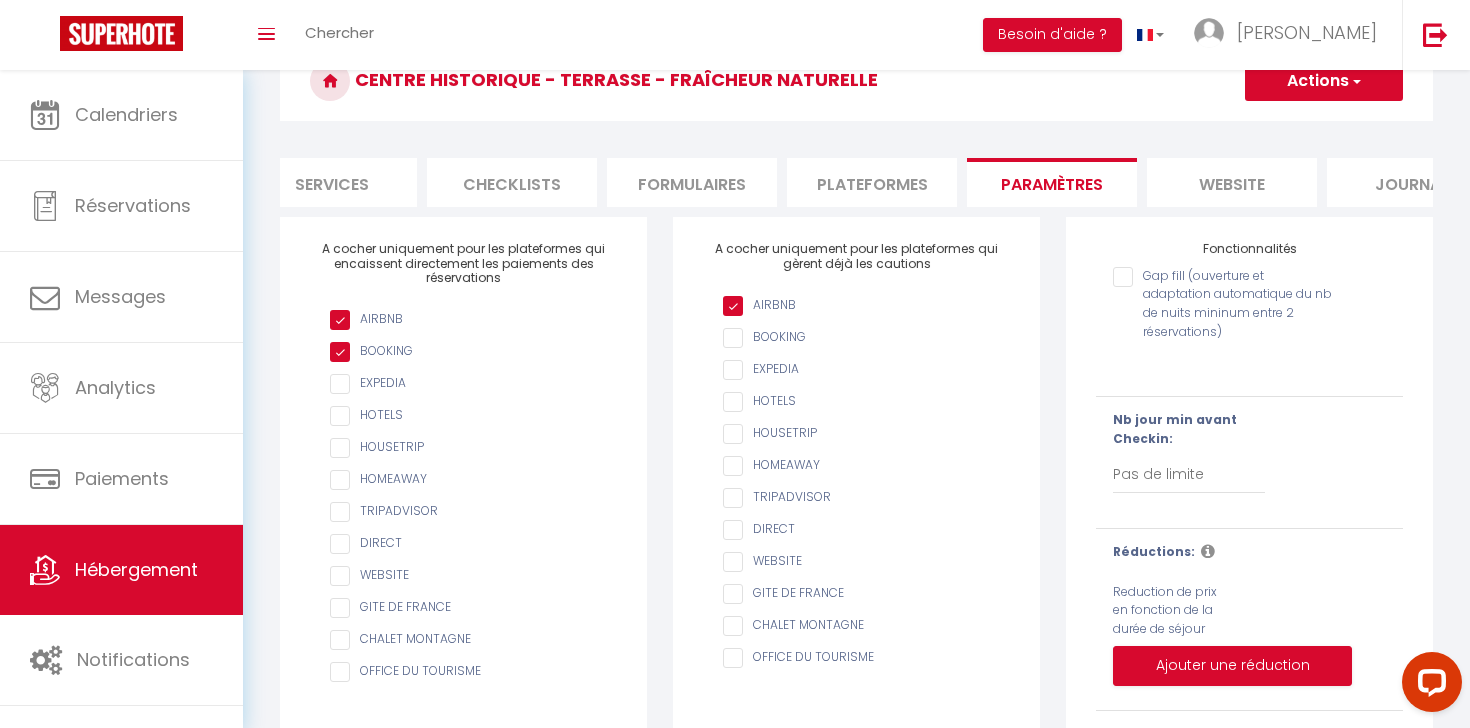 scroll, scrollTop: 0, scrollLeft: 647, axis: horizontal 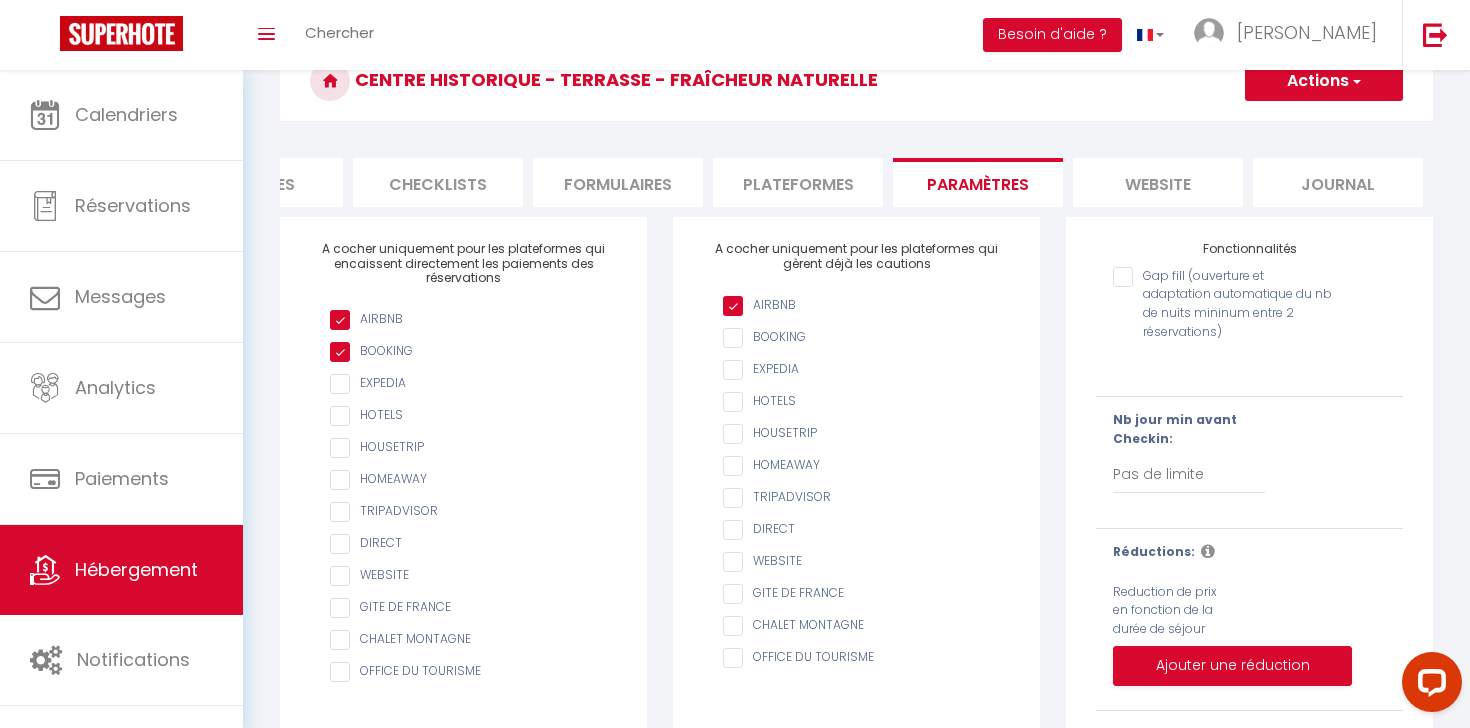 click on "website" at bounding box center (1158, 182) 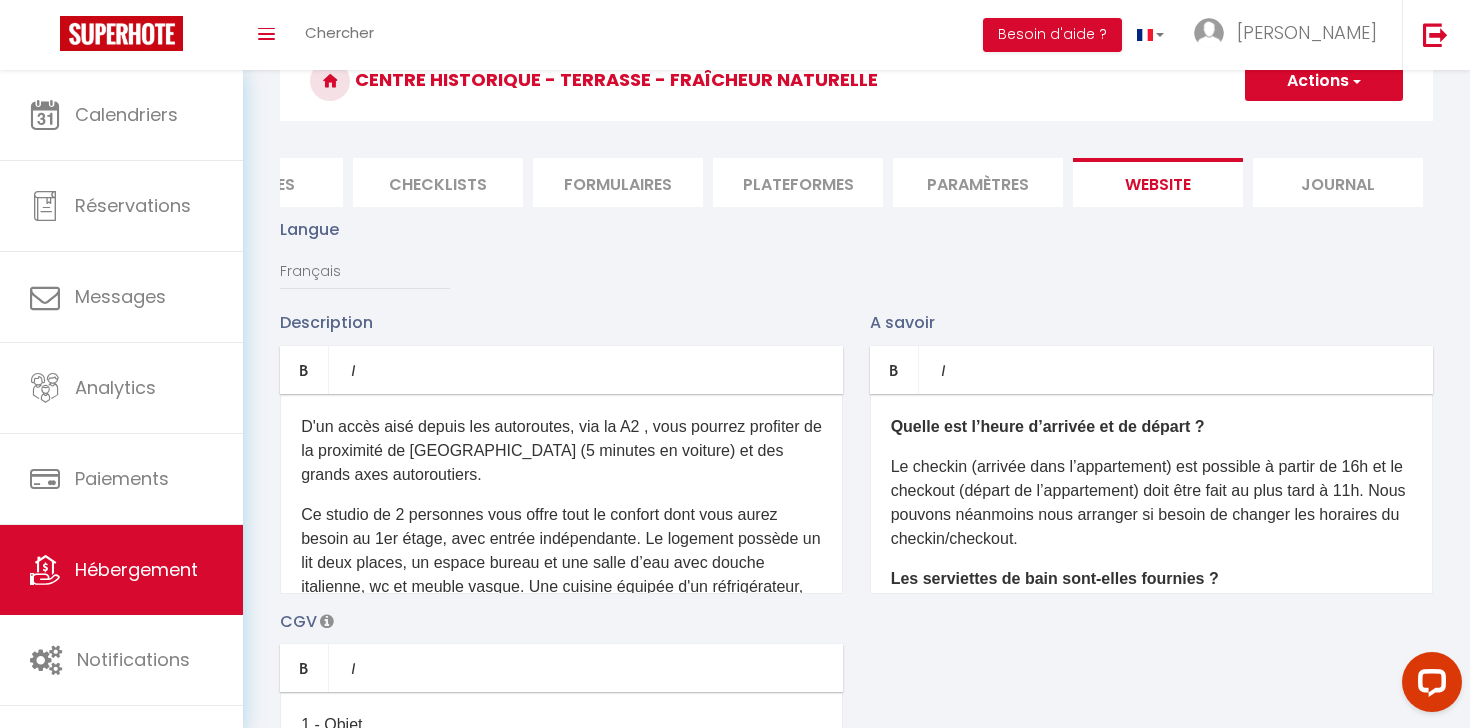 click on "Journal" at bounding box center [1338, 182] 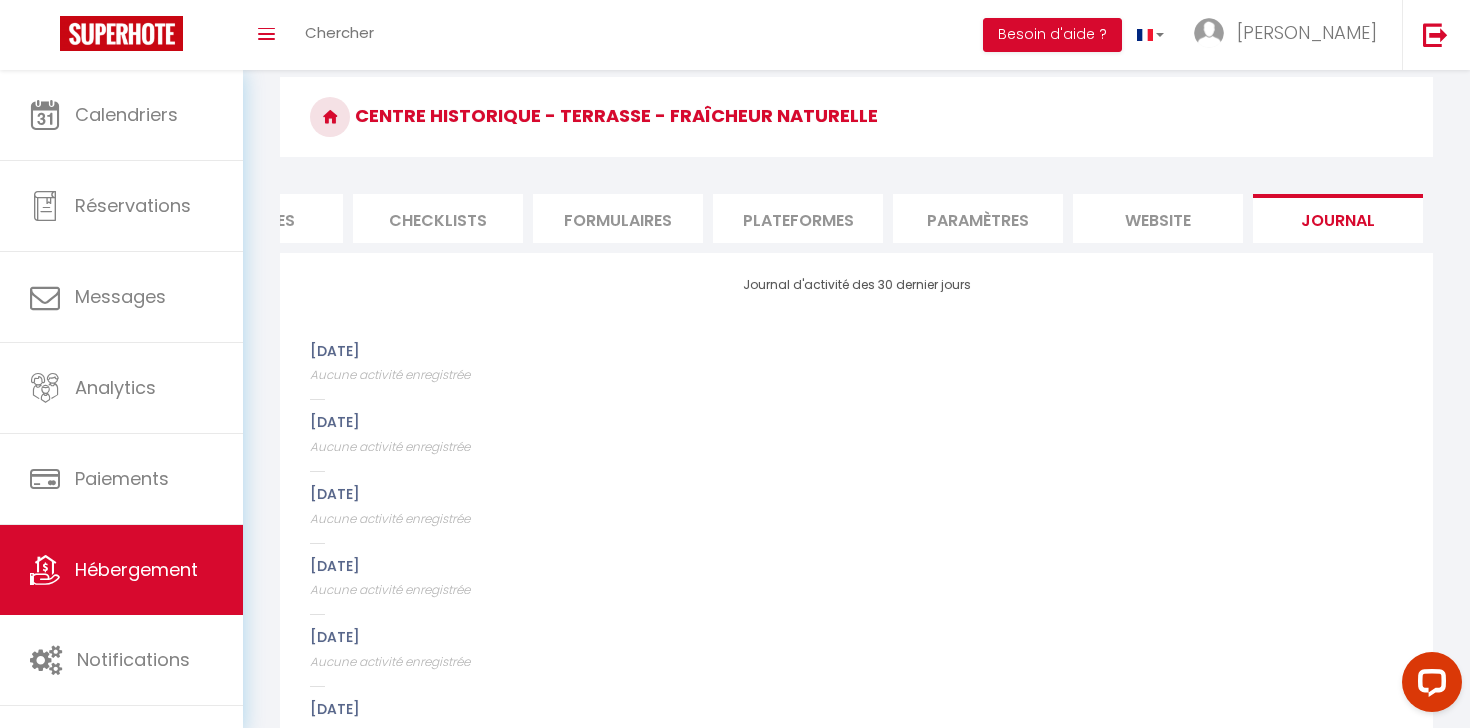 scroll, scrollTop: 106, scrollLeft: 0, axis: vertical 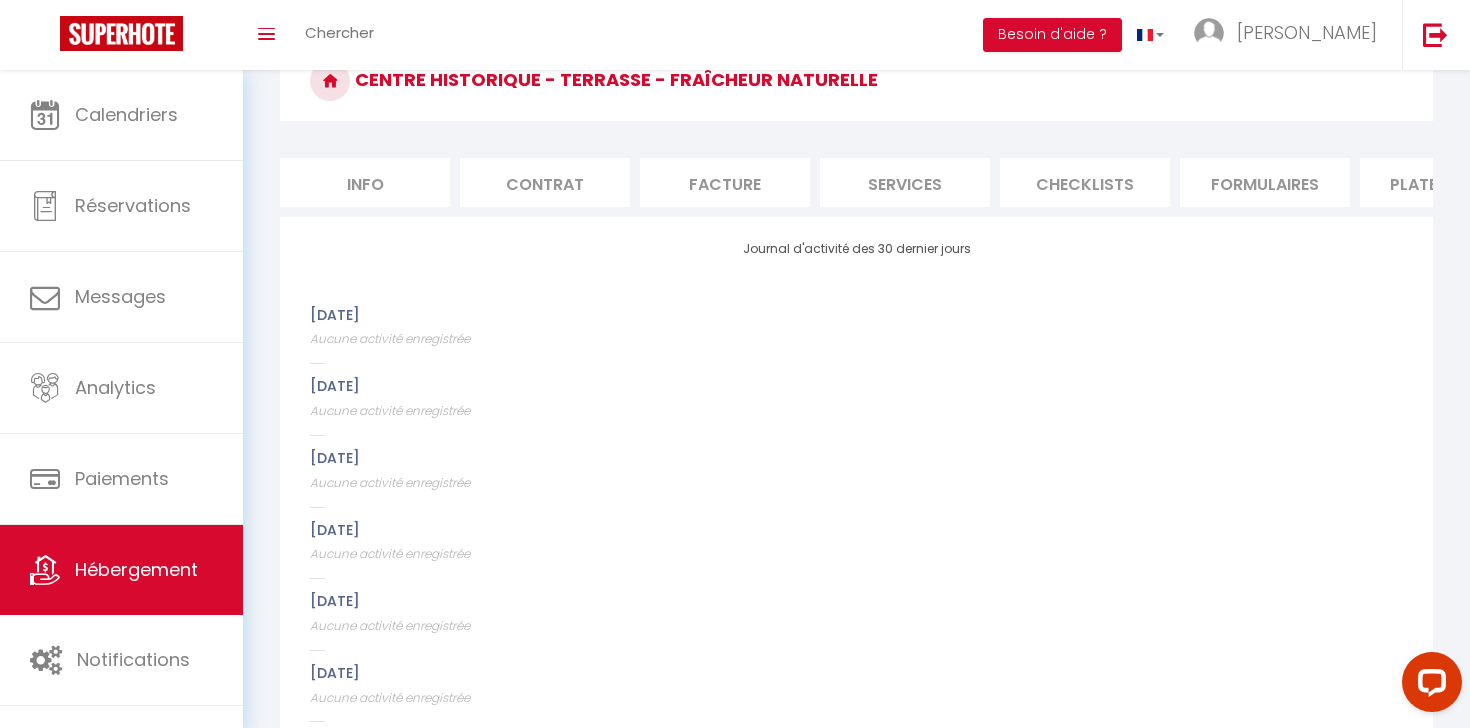 click on "Info" at bounding box center (365, 182) 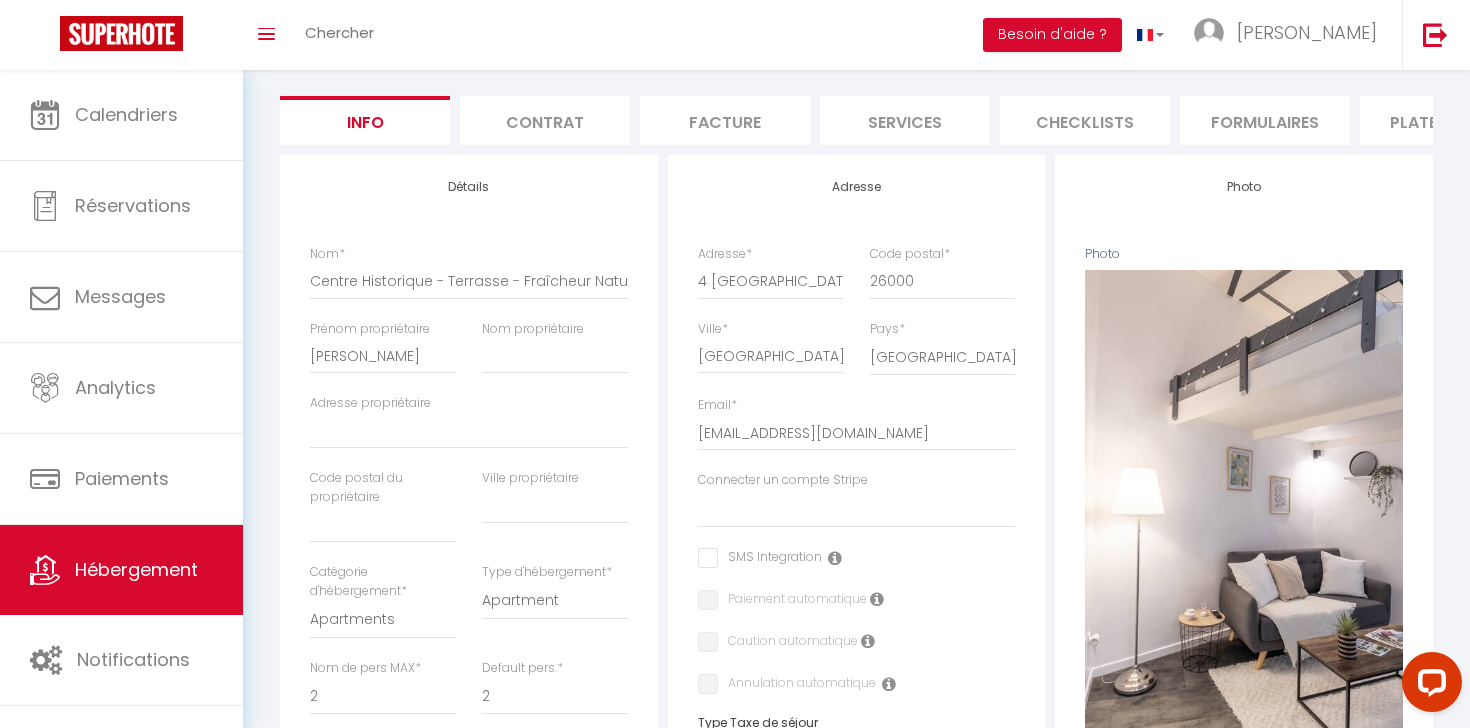 scroll, scrollTop: 186, scrollLeft: 0, axis: vertical 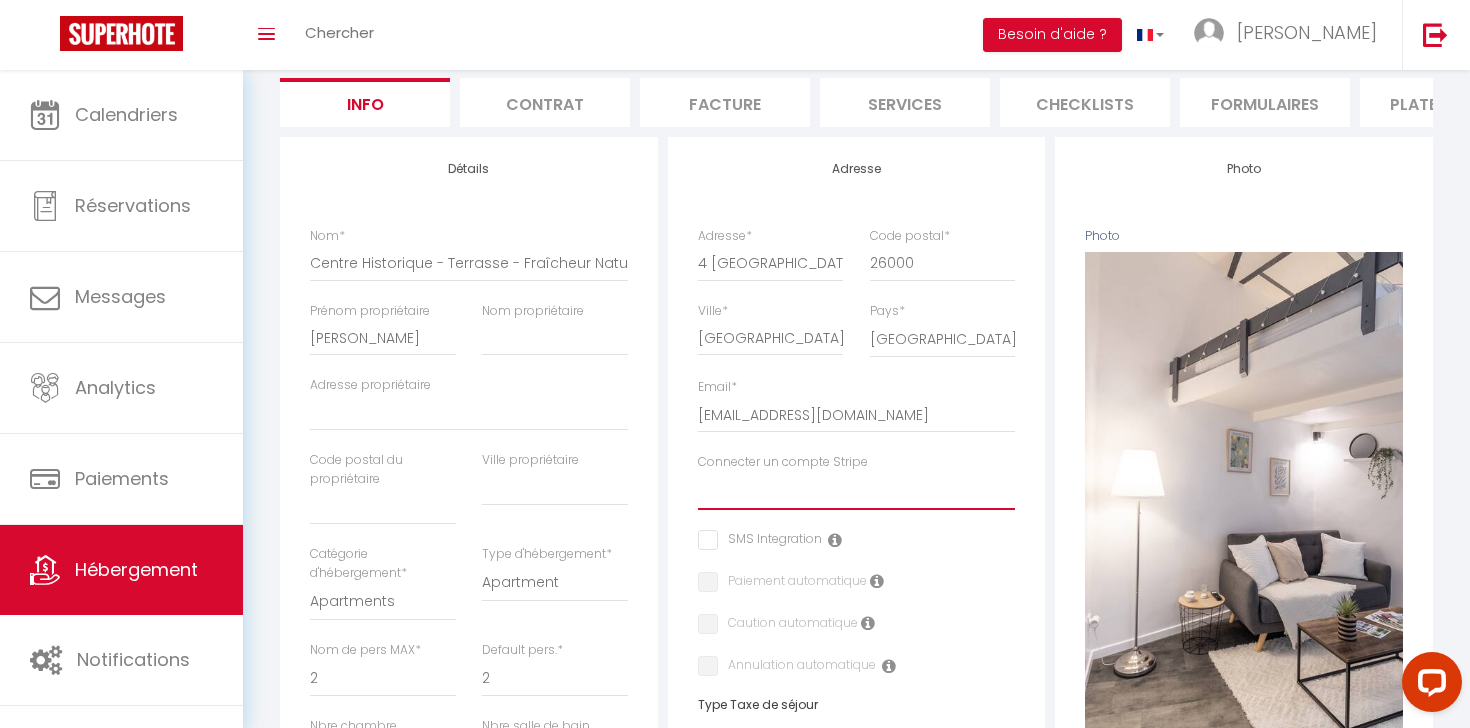 click on "Cynergy" at bounding box center (857, 491) 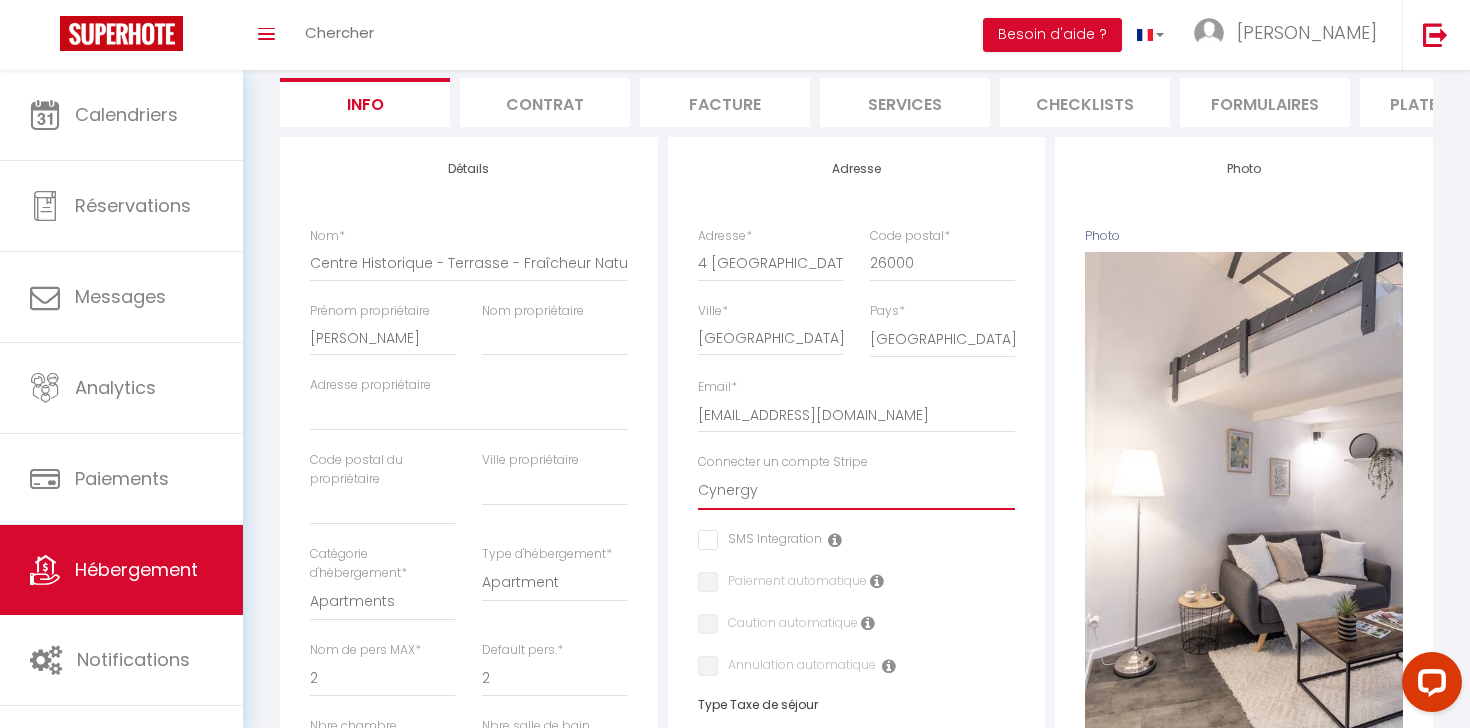 select 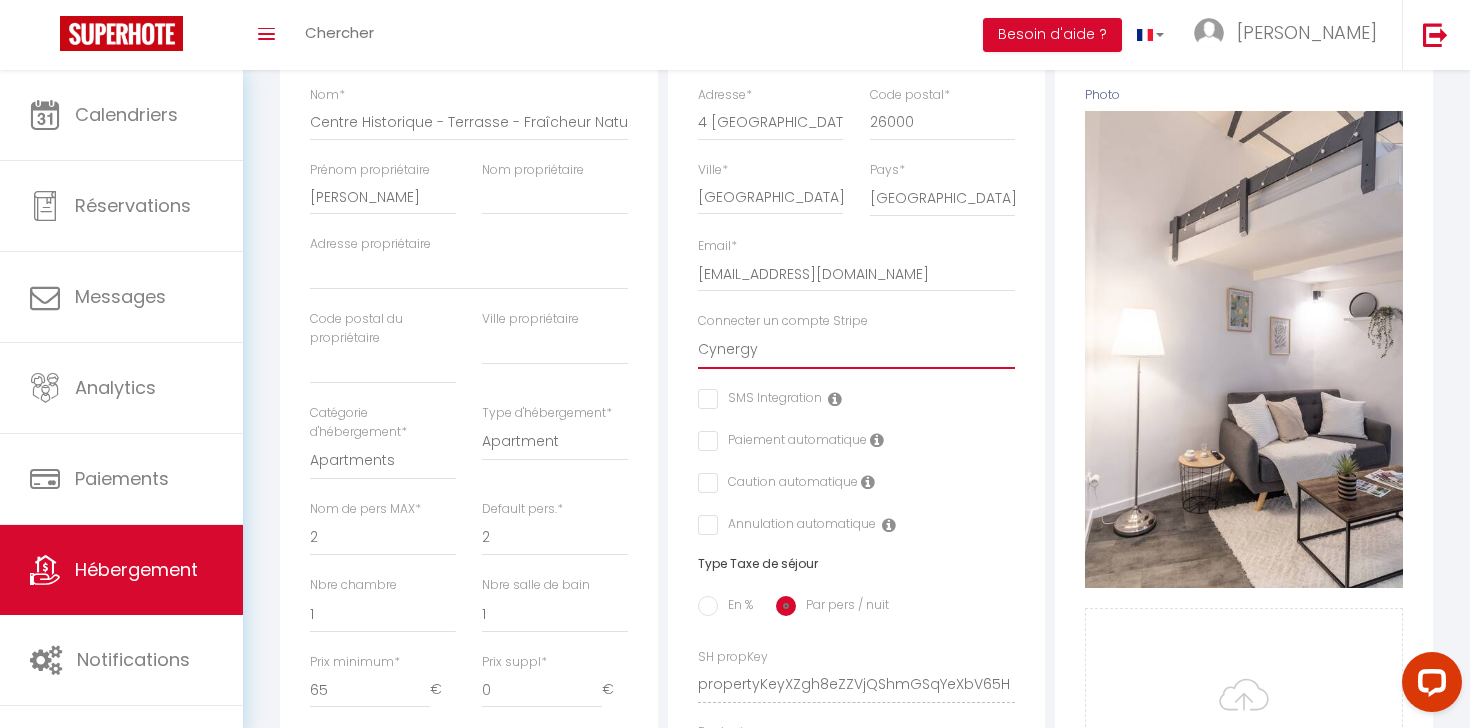 scroll, scrollTop: 335, scrollLeft: 0, axis: vertical 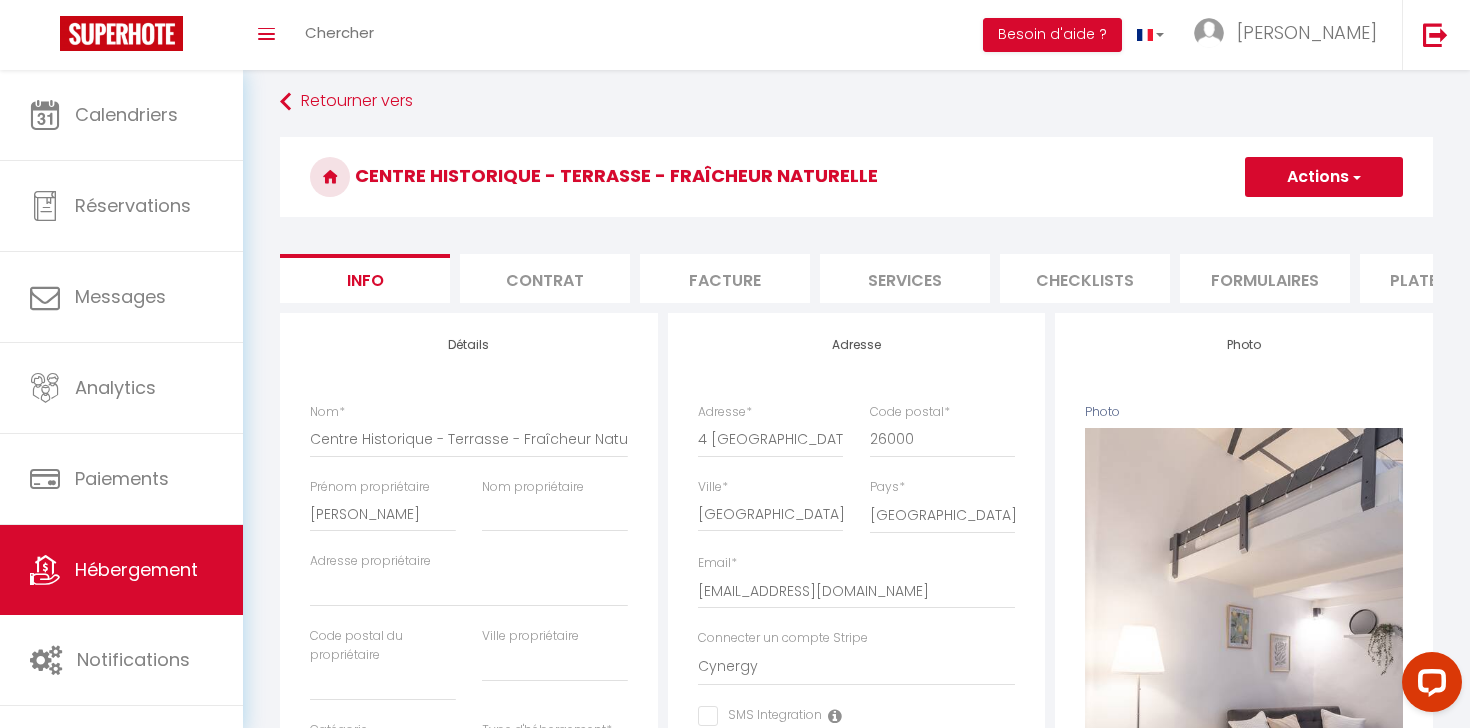 click on "Actions" at bounding box center [1324, 177] 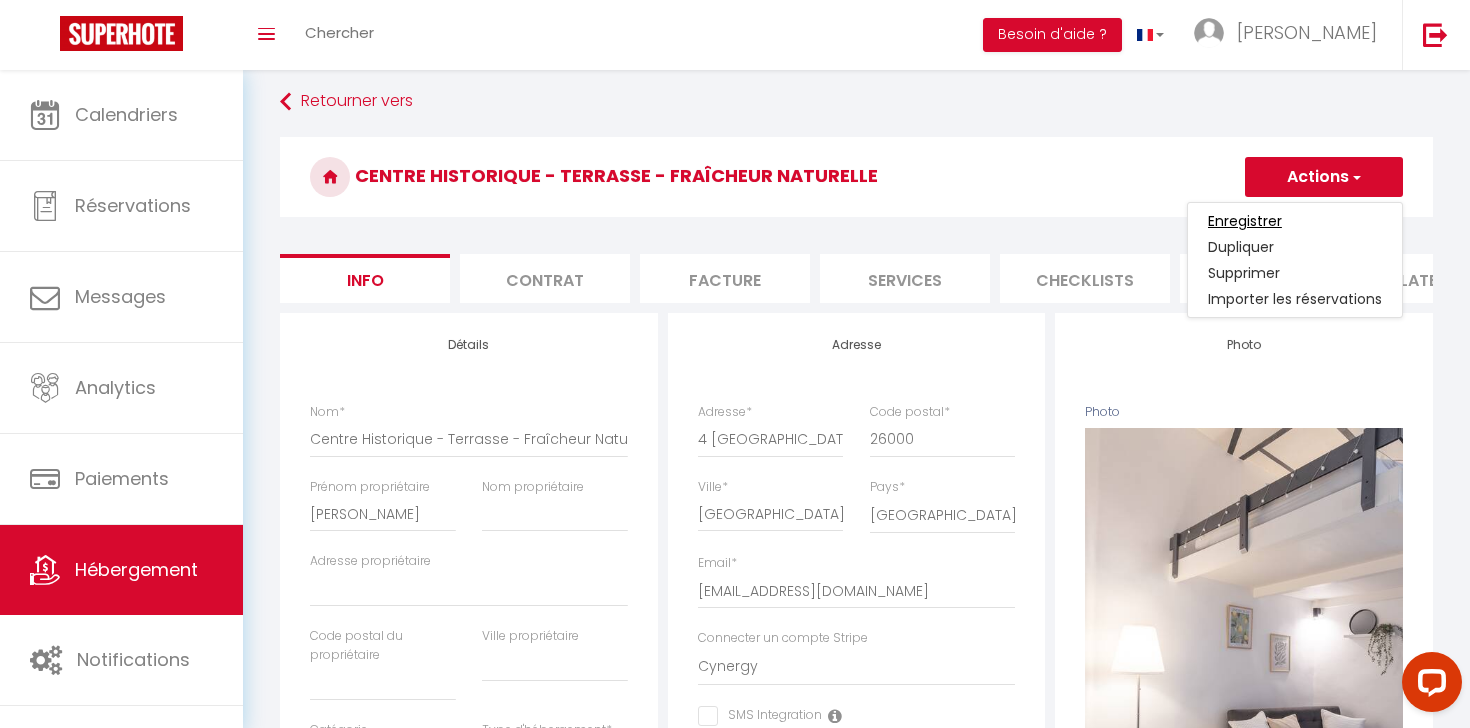 click on "Enregistrer" at bounding box center (1245, 221) 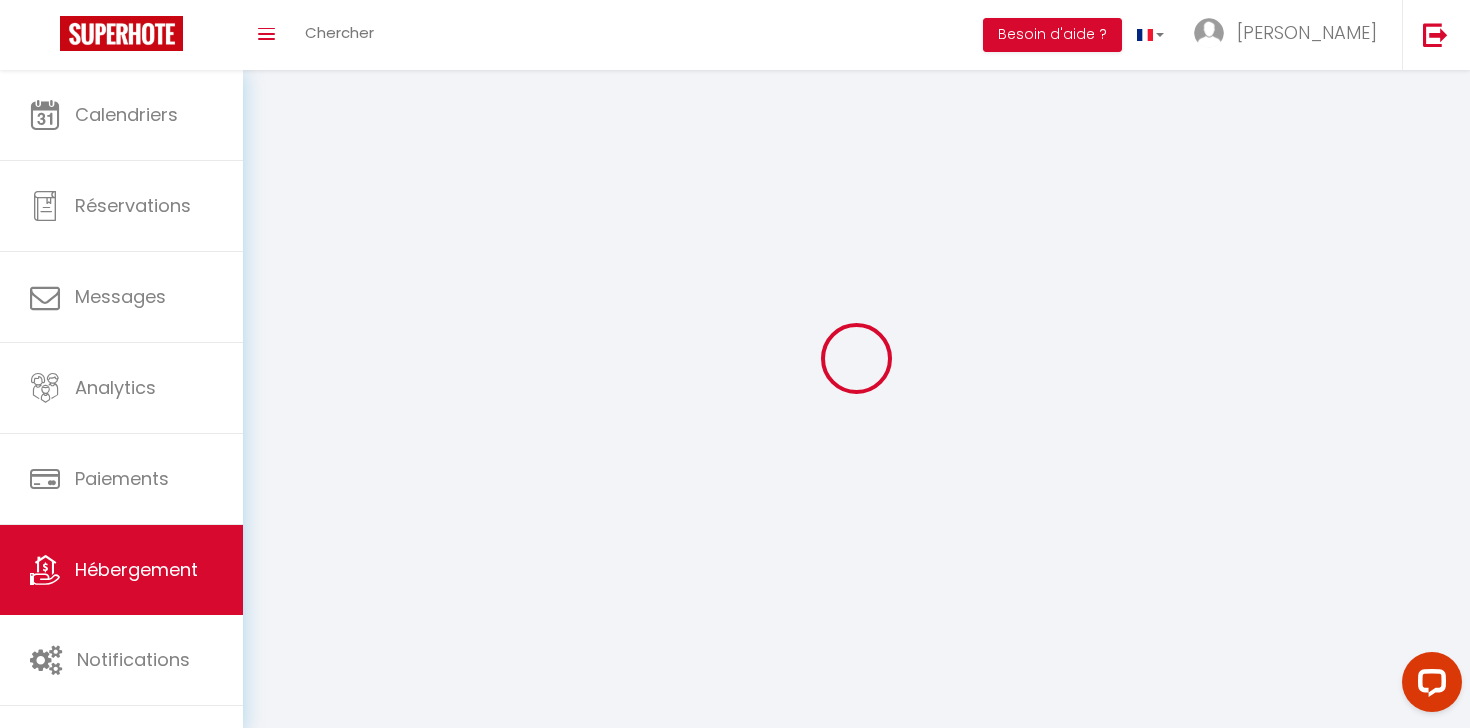 scroll, scrollTop: 0, scrollLeft: 0, axis: both 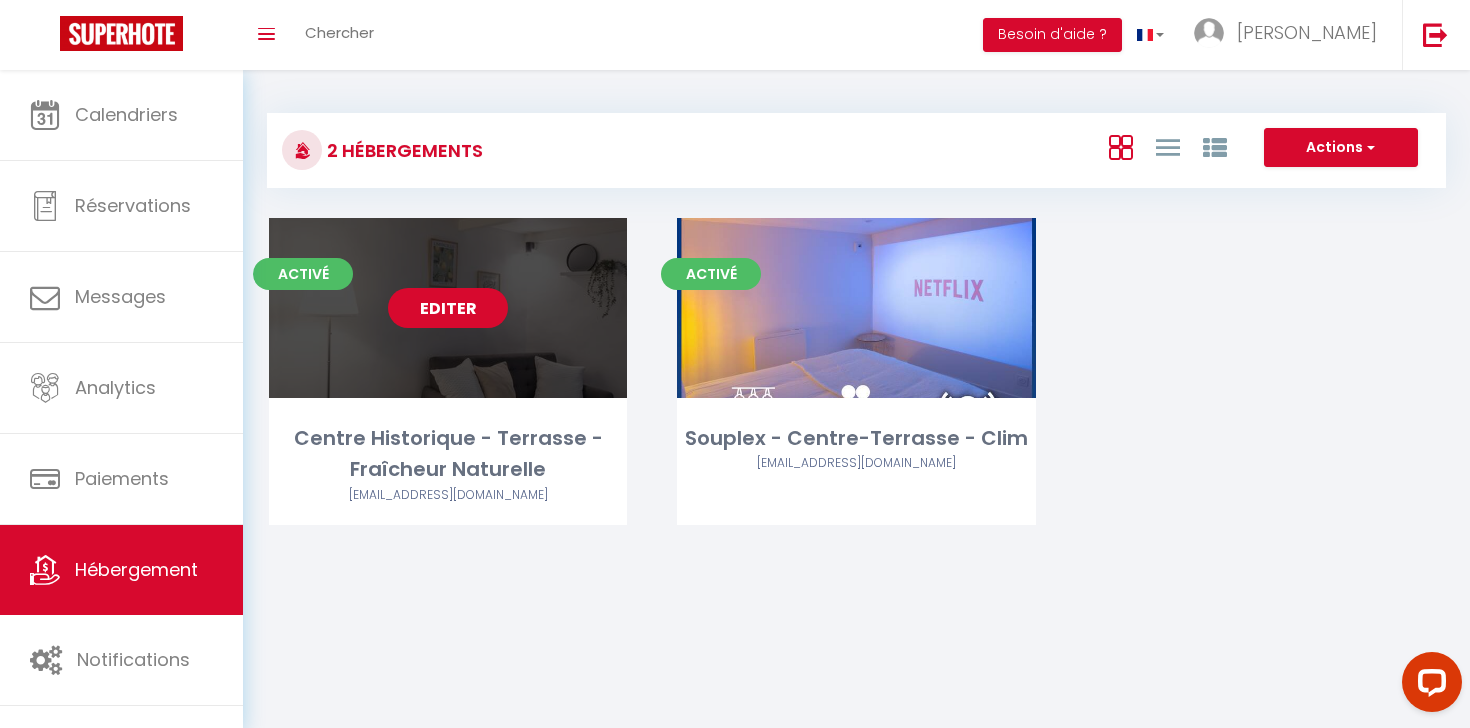 click on "Editer" at bounding box center [448, 308] 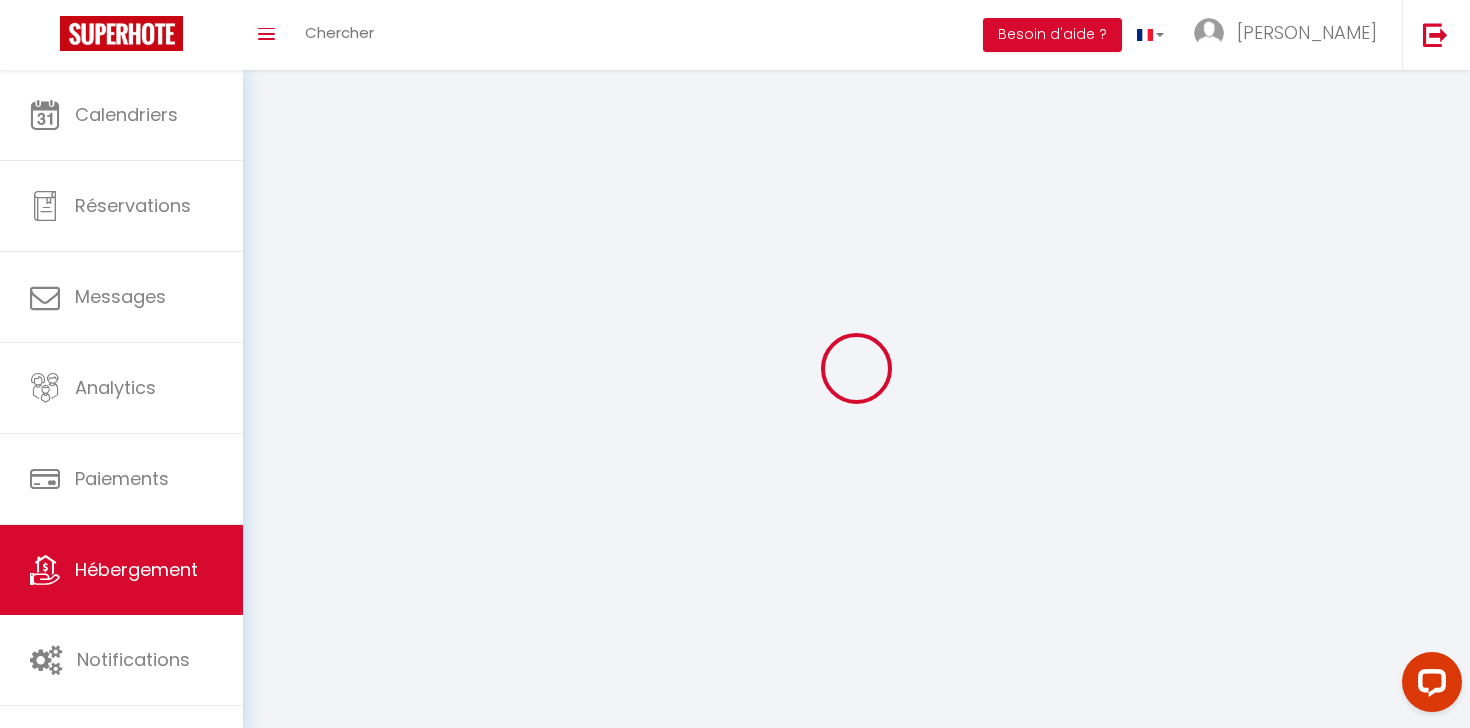 select 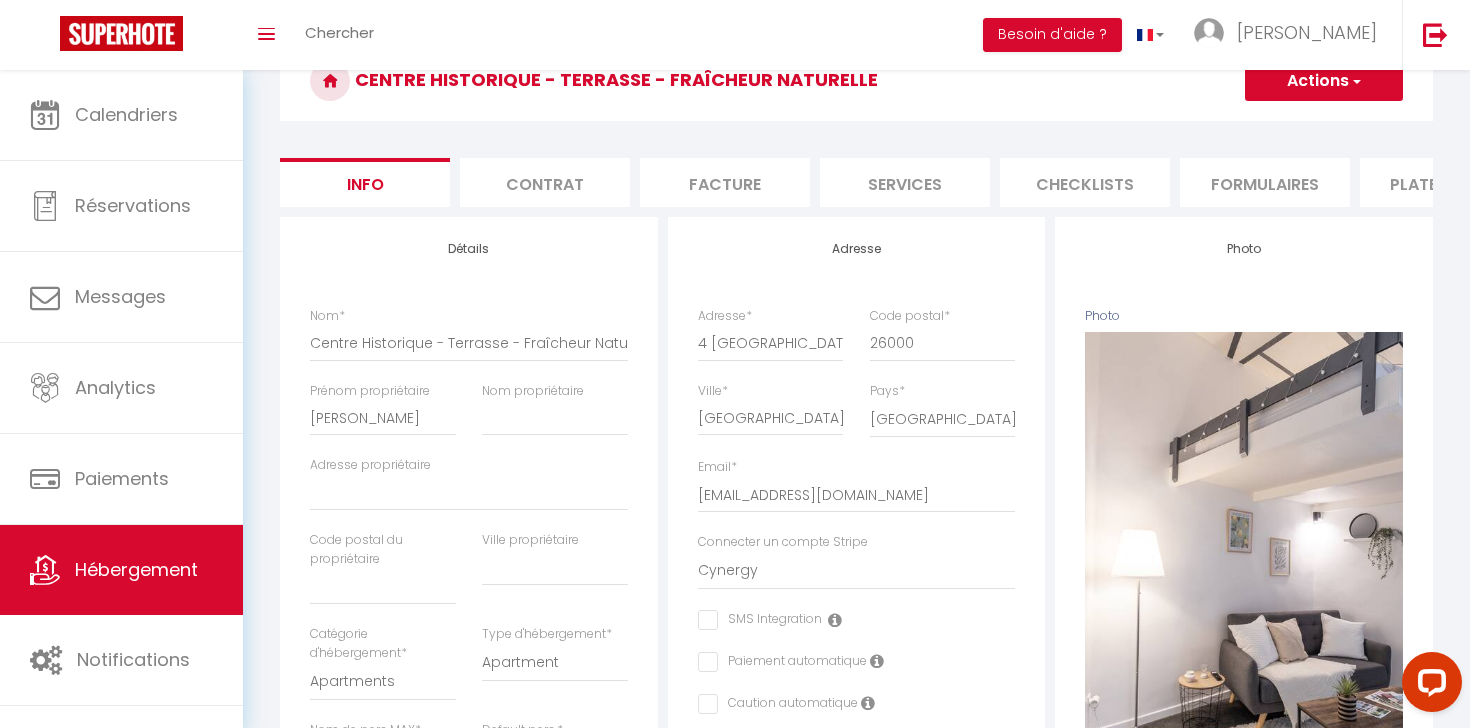 scroll, scrollTop: 138, scrollLeft: 0, axis: vertical 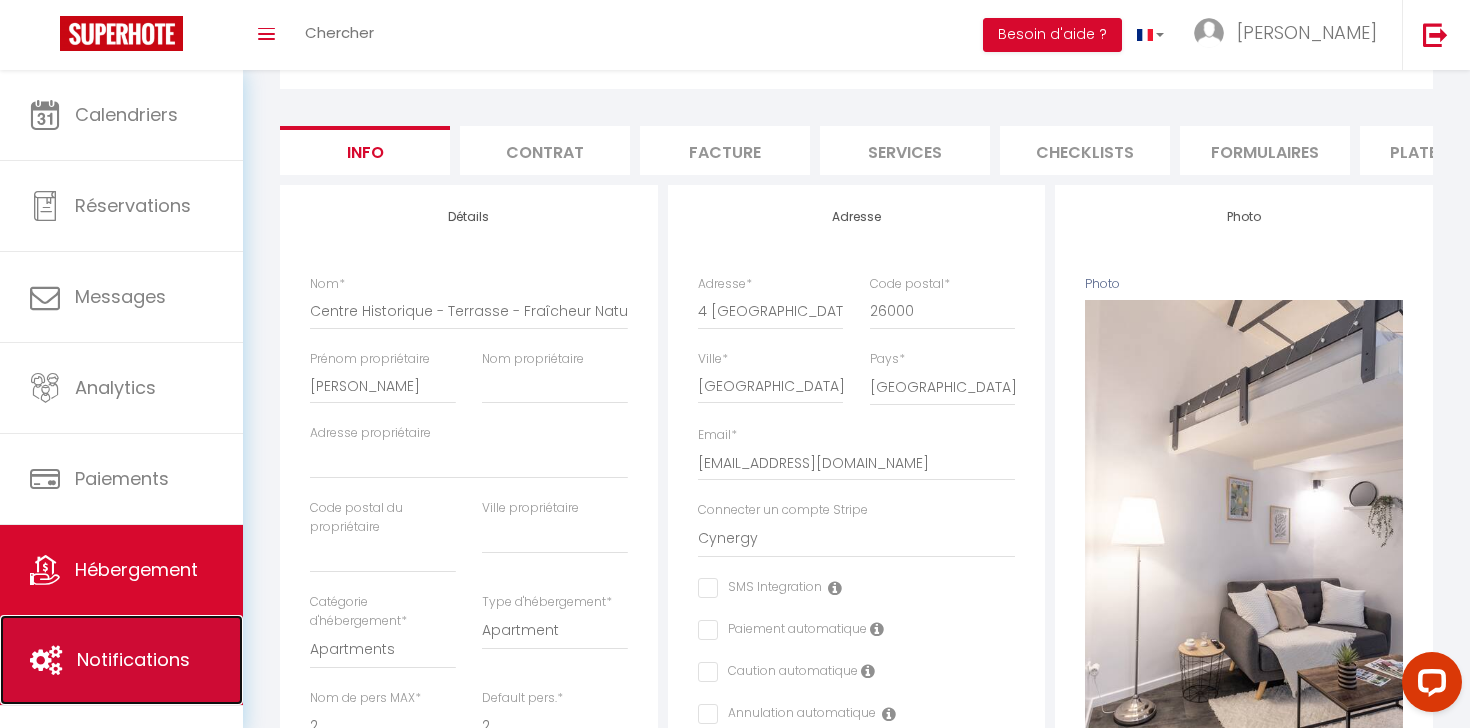 click on "Notifications" at bounding box center (133, 659) 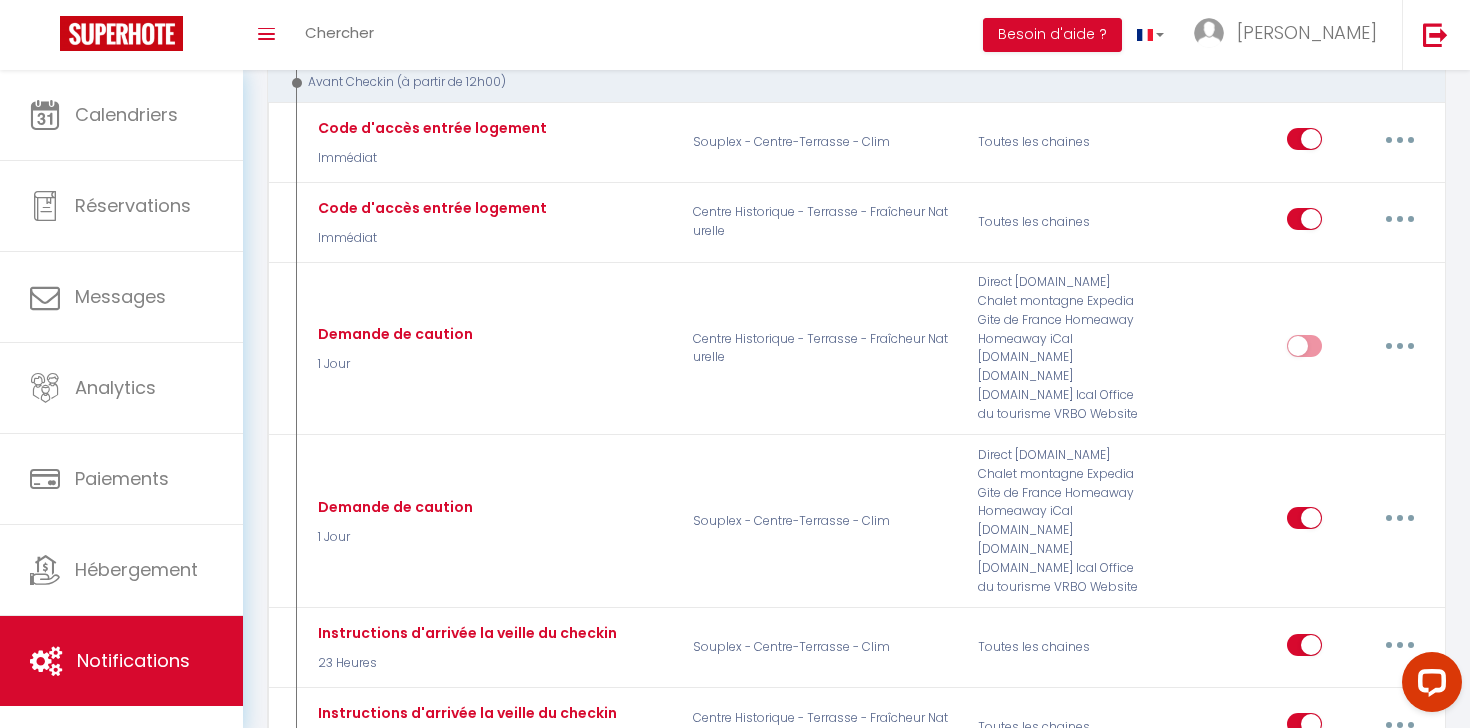 scroll, scrollTop: 665, scrollLeft: 0, axis: vertical 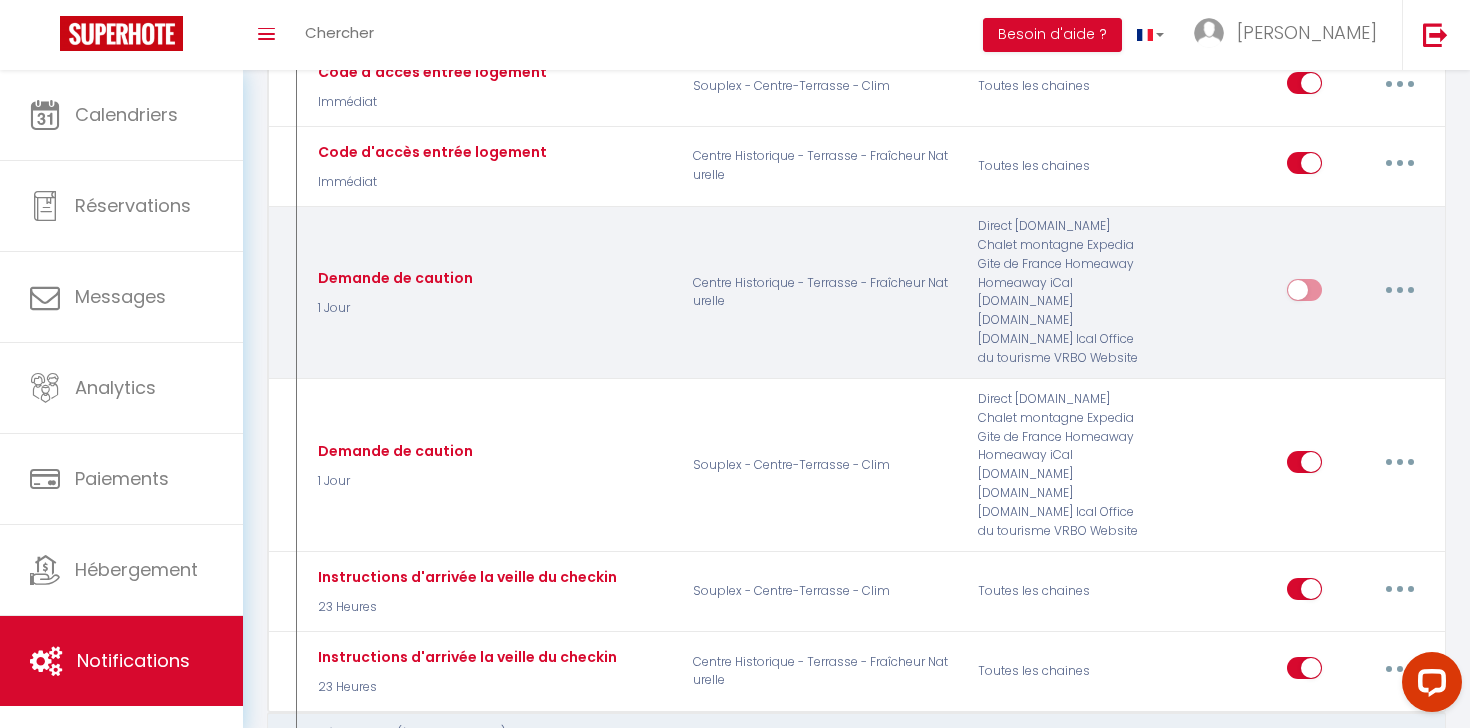 click at bounding box center (1400, 290) 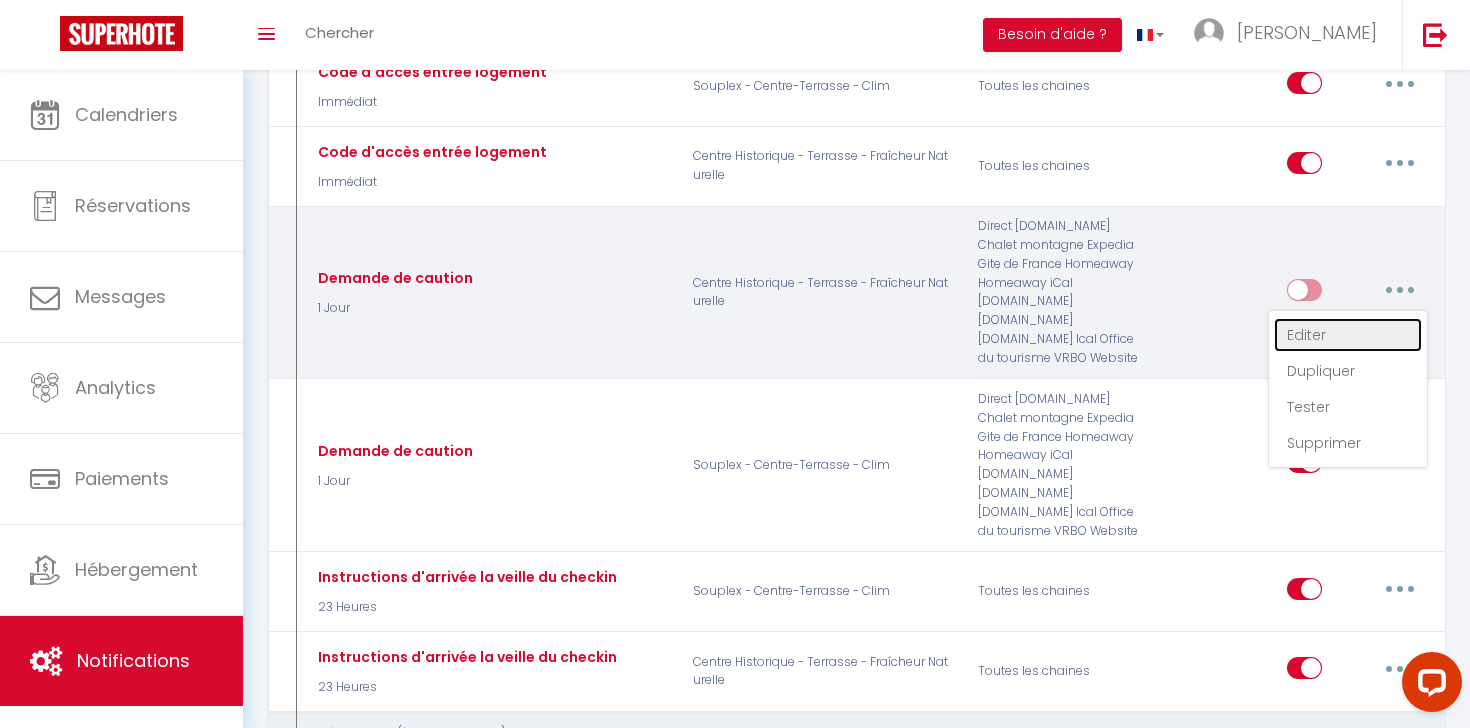 click on "Editer" at bounding box center (1348, 335) 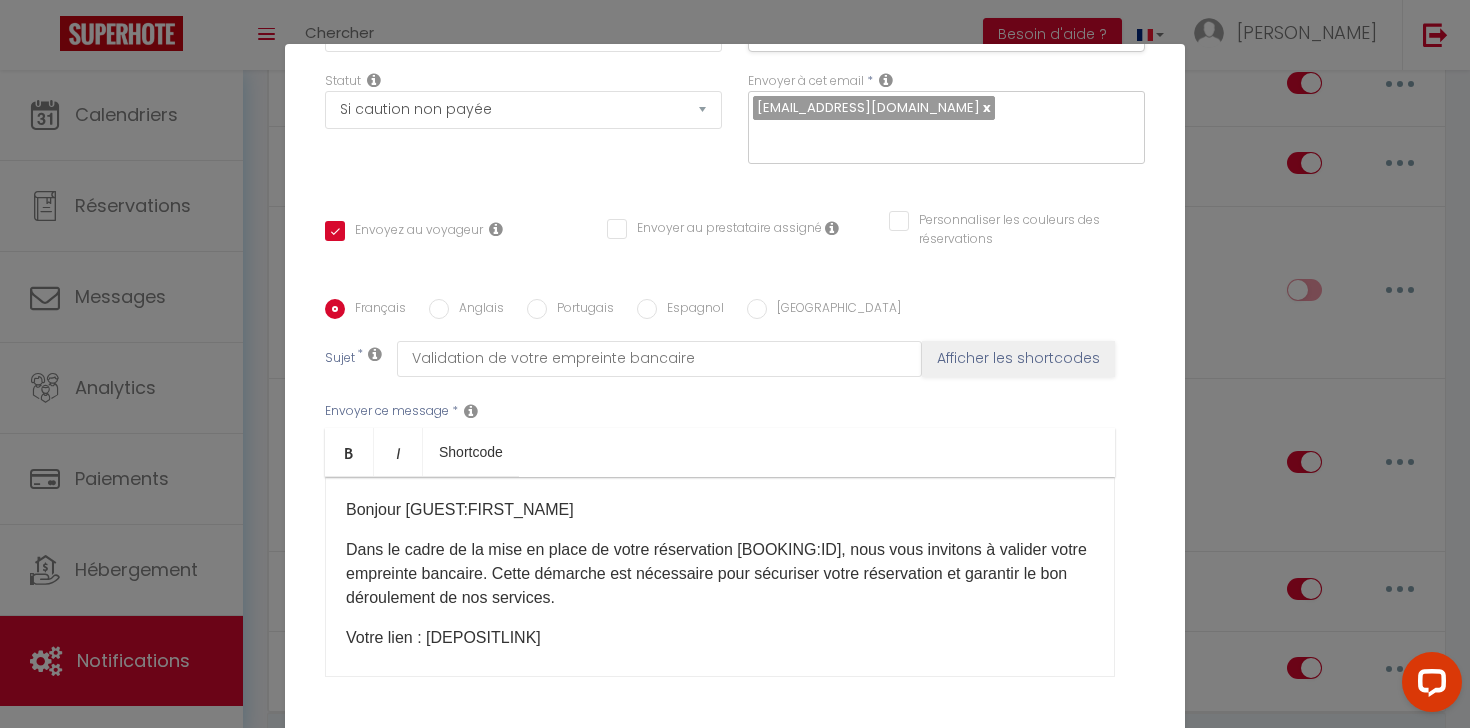 scroll, scrollTop: 365, scrollLeft: 0, axis: vertical 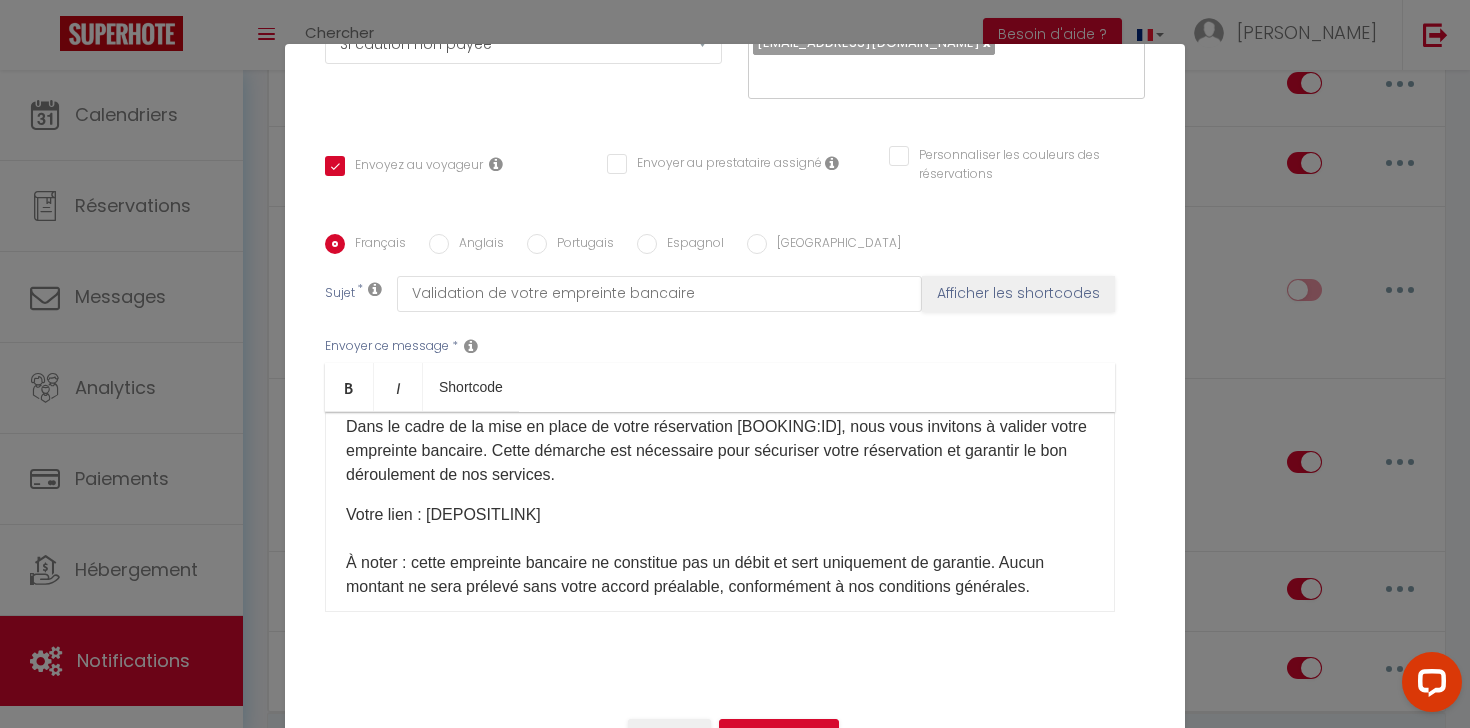 click on "Anglais" at bounding box center [476, 245] 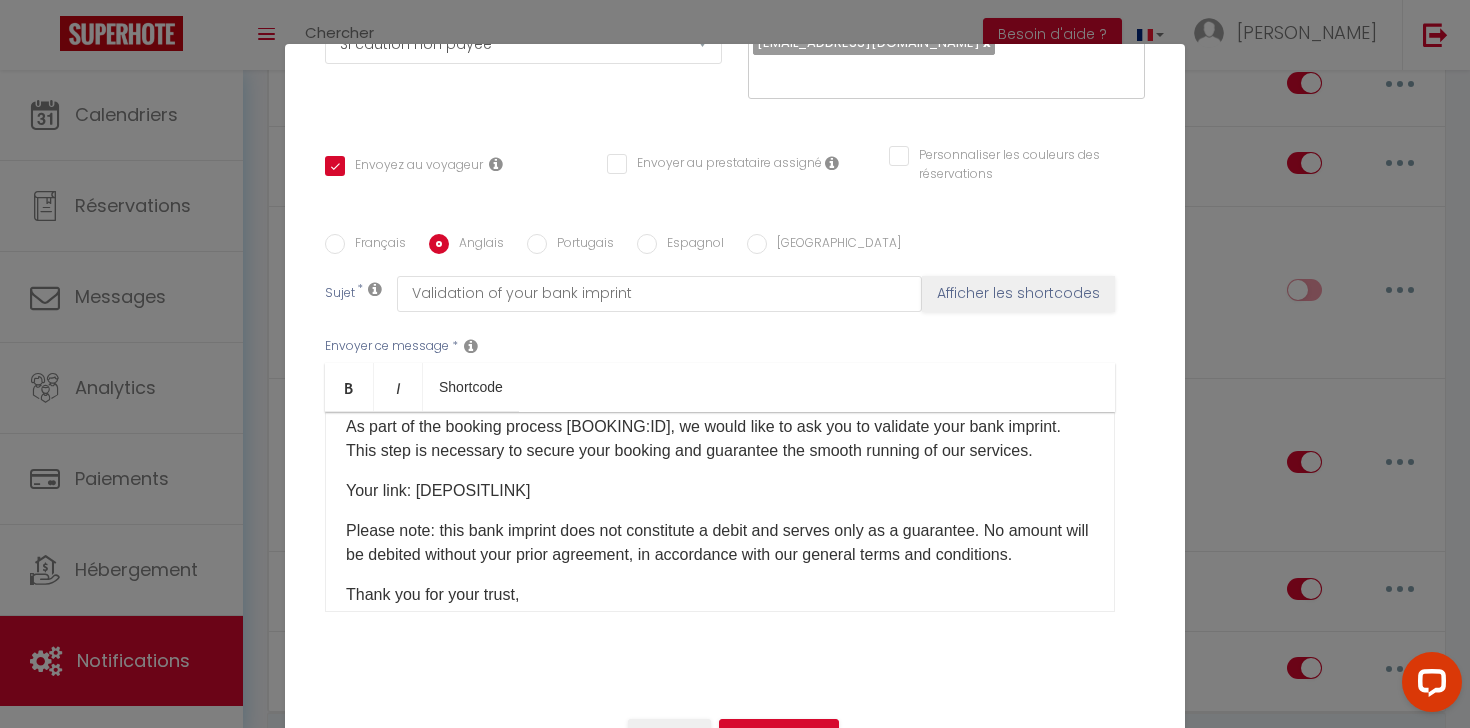 click on "Portugais" at bounding box center (580, 245) 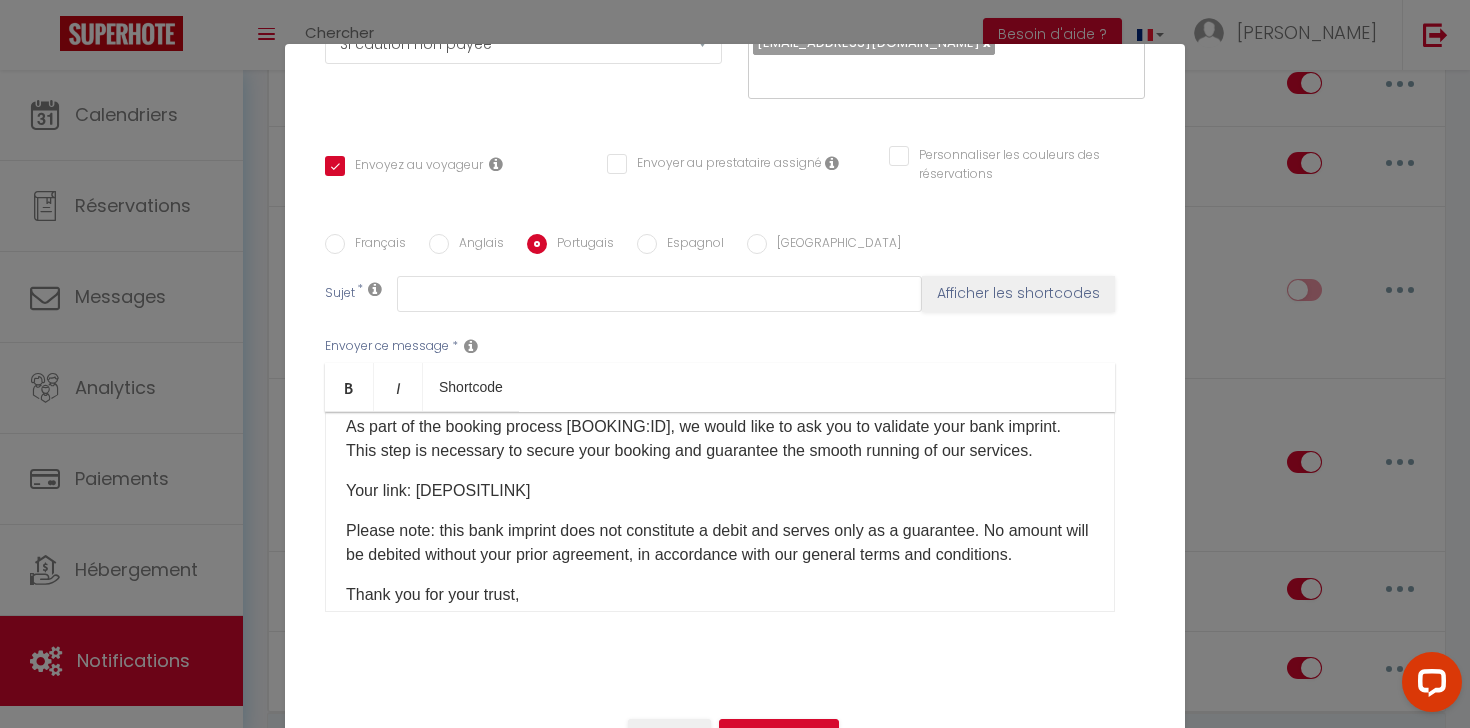 scroll, scrollTop: 0, scrollLeft: 0, axis: both 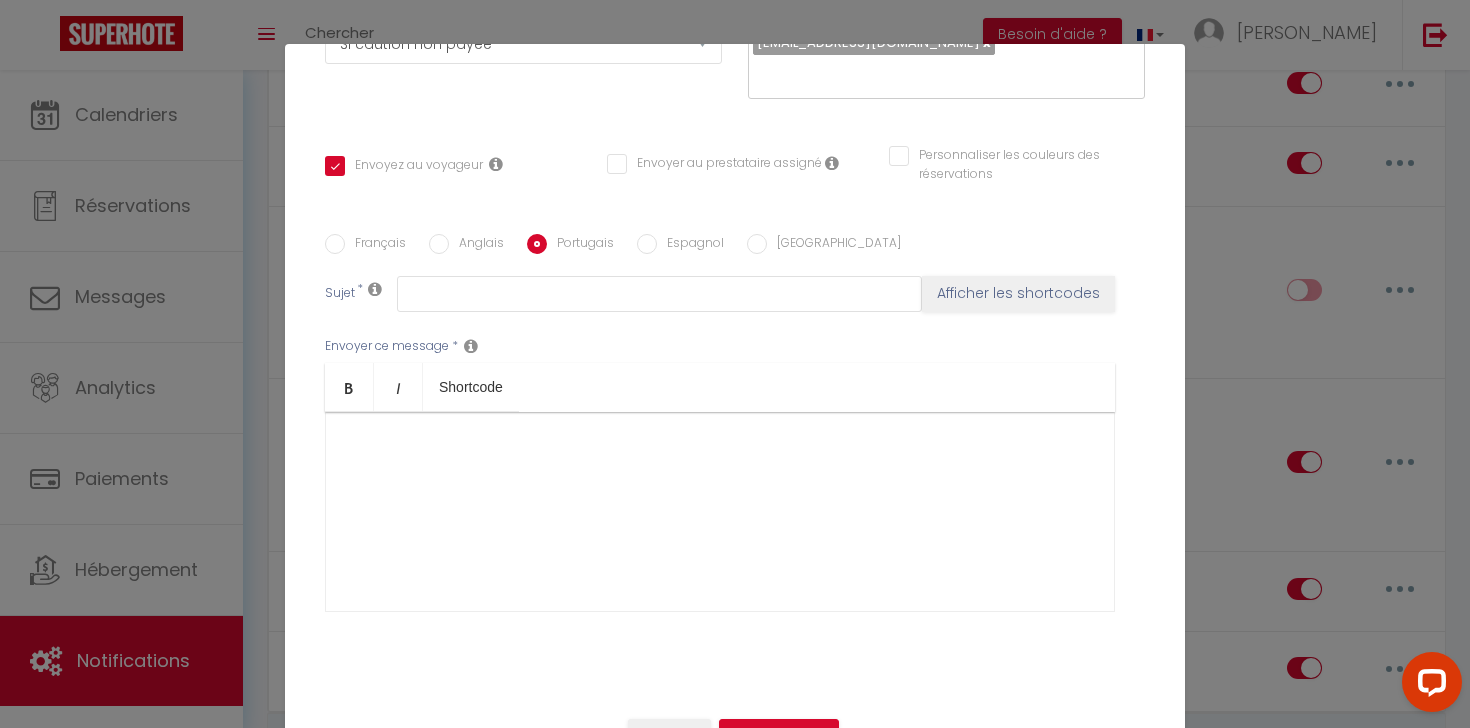 click on "Espagnol" at bounding box center [647, 244] 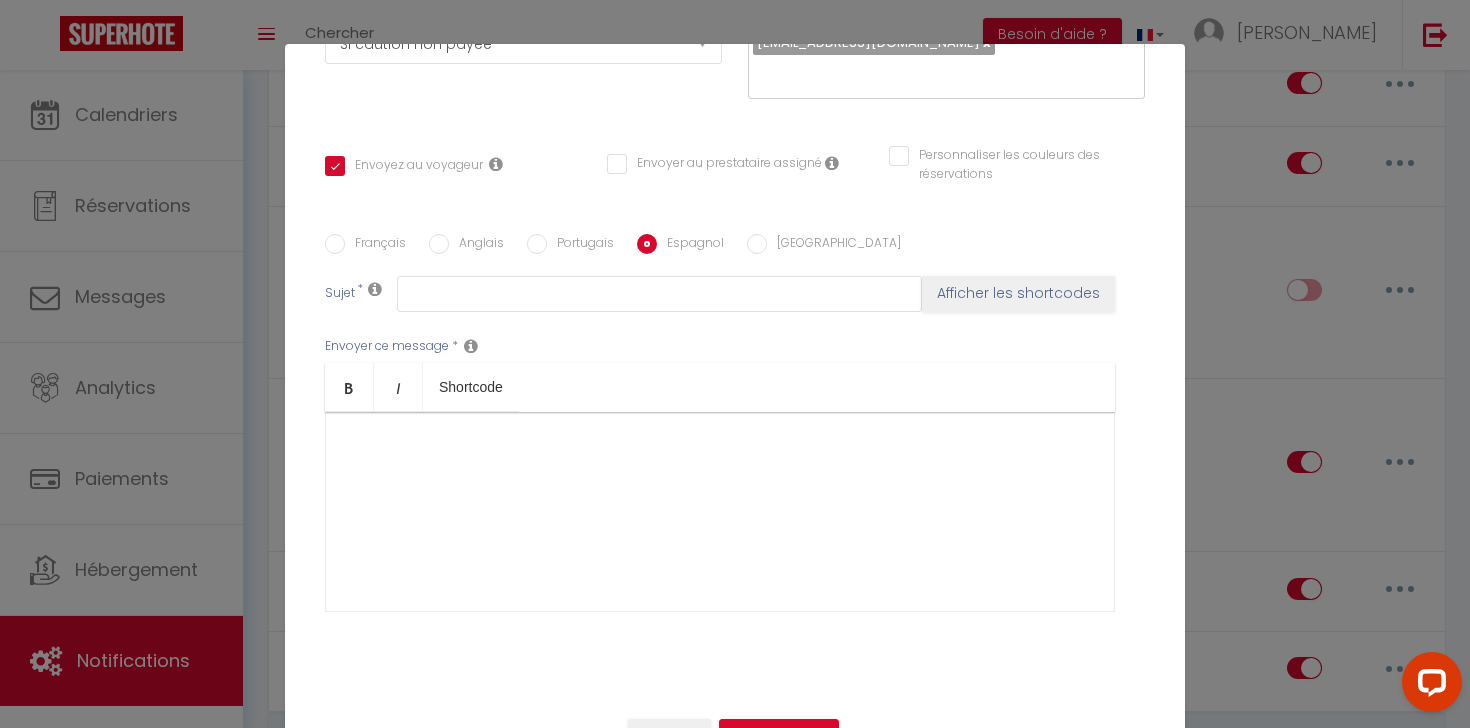 click on "[GEOGRAPHIC_DATA]" at bounding box center (757, 244) 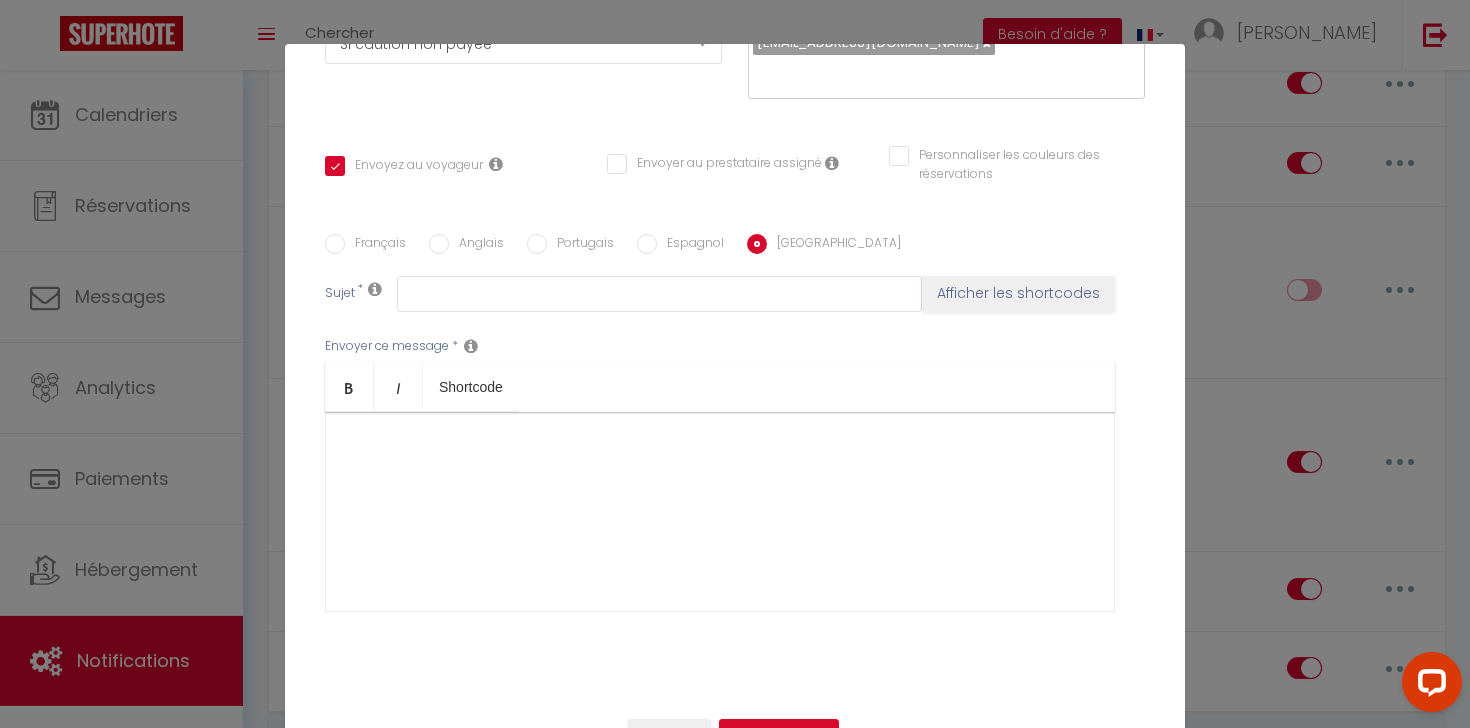 click on "Anglais" at bounding box center (466, 245) 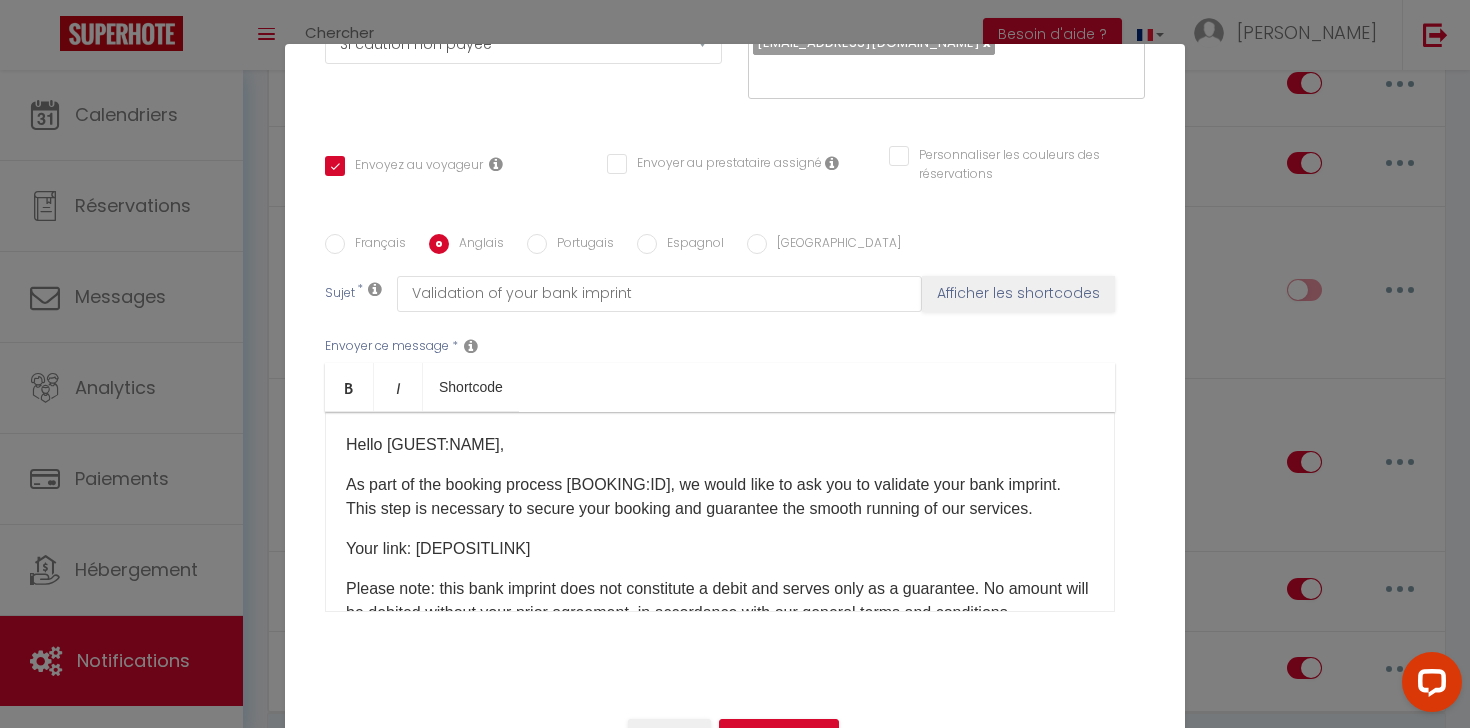 click on "Français" at bounding box center [375, 245] 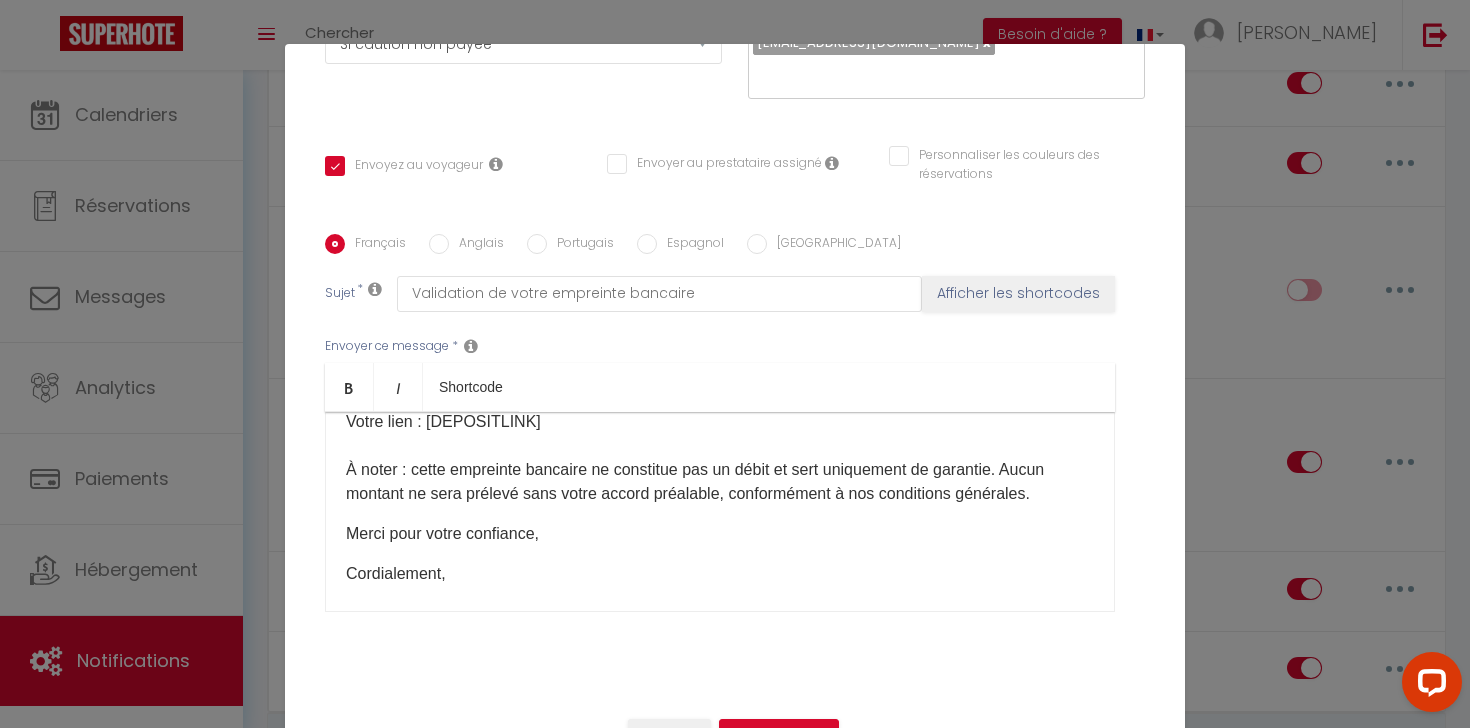 scroll, scrollTop: 190, scrollLeft: 0, axis: vertical 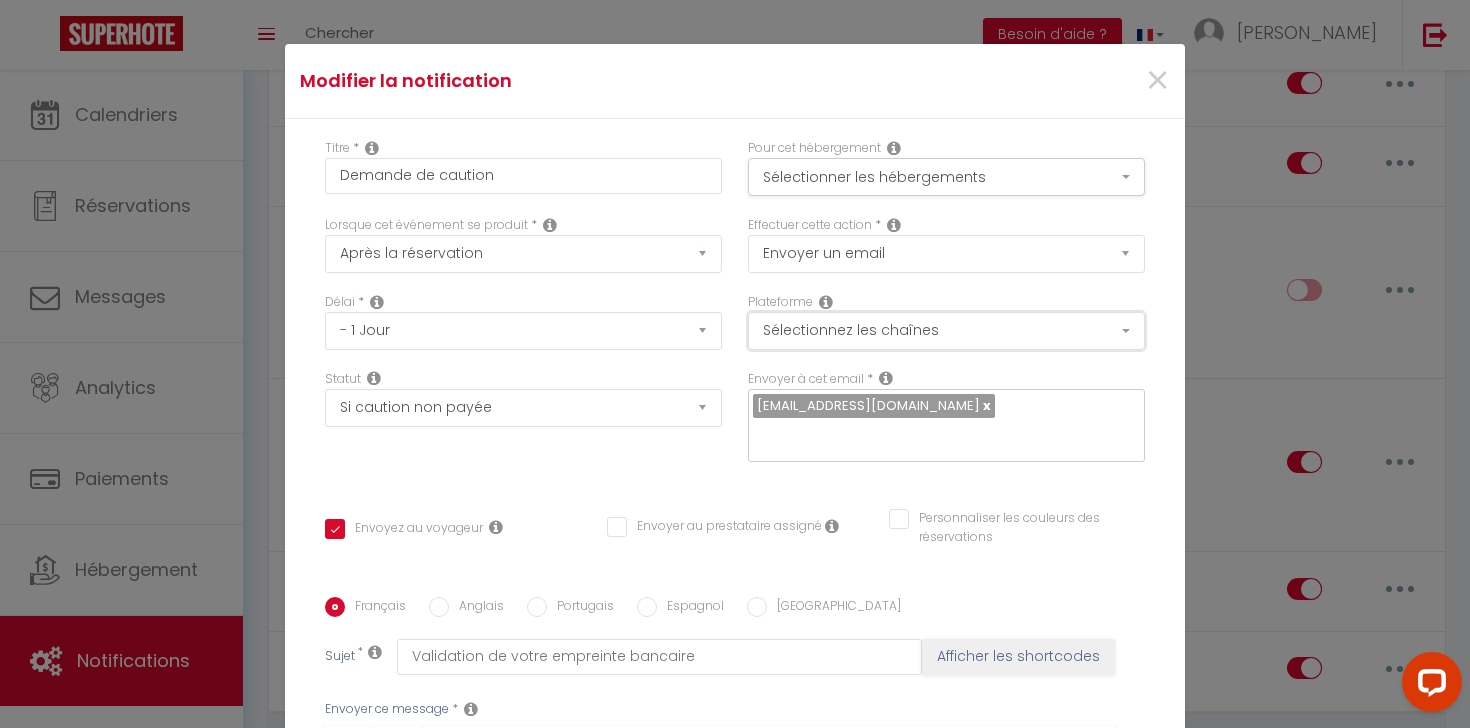 click on "Sélectionnez les chaînes" at bounding box center (946, 331) 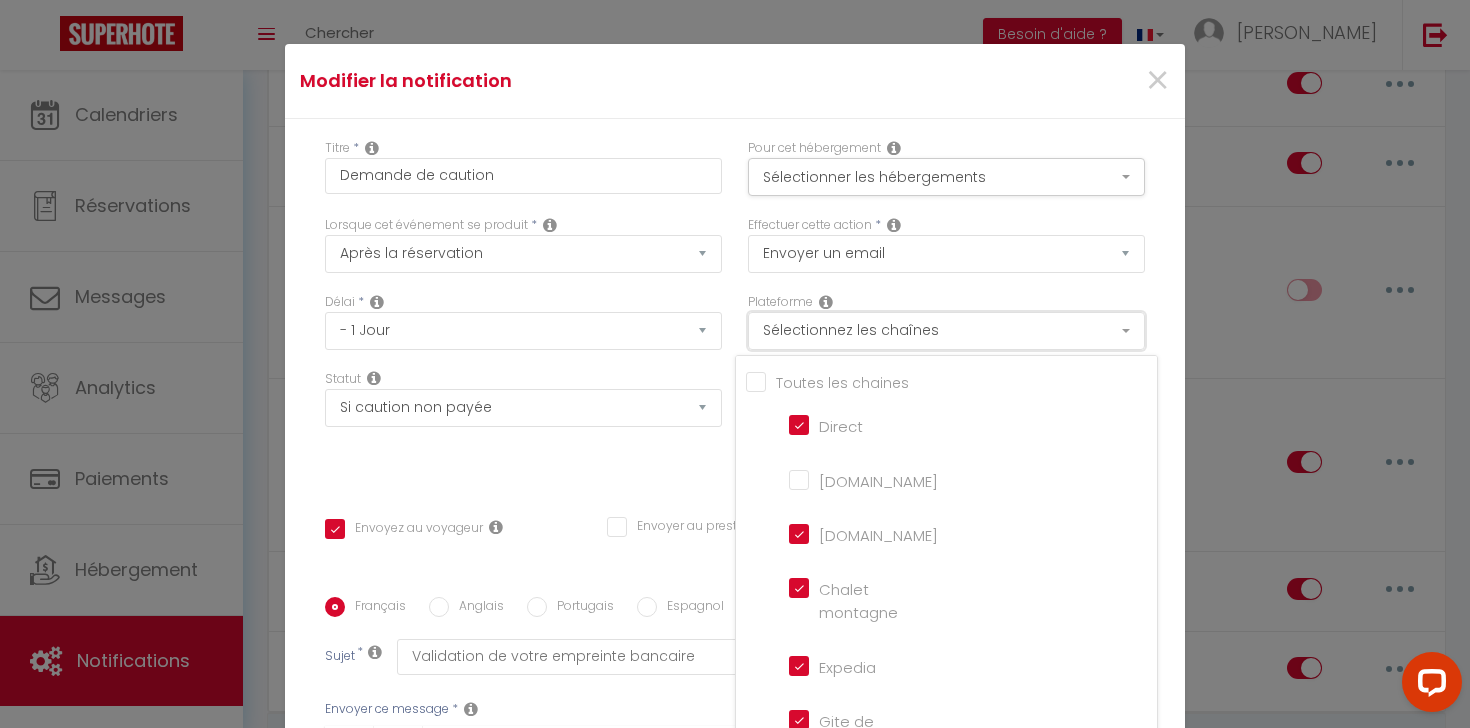 click on "Sélectionnez les chaînes" at bounding box center [946, 331] 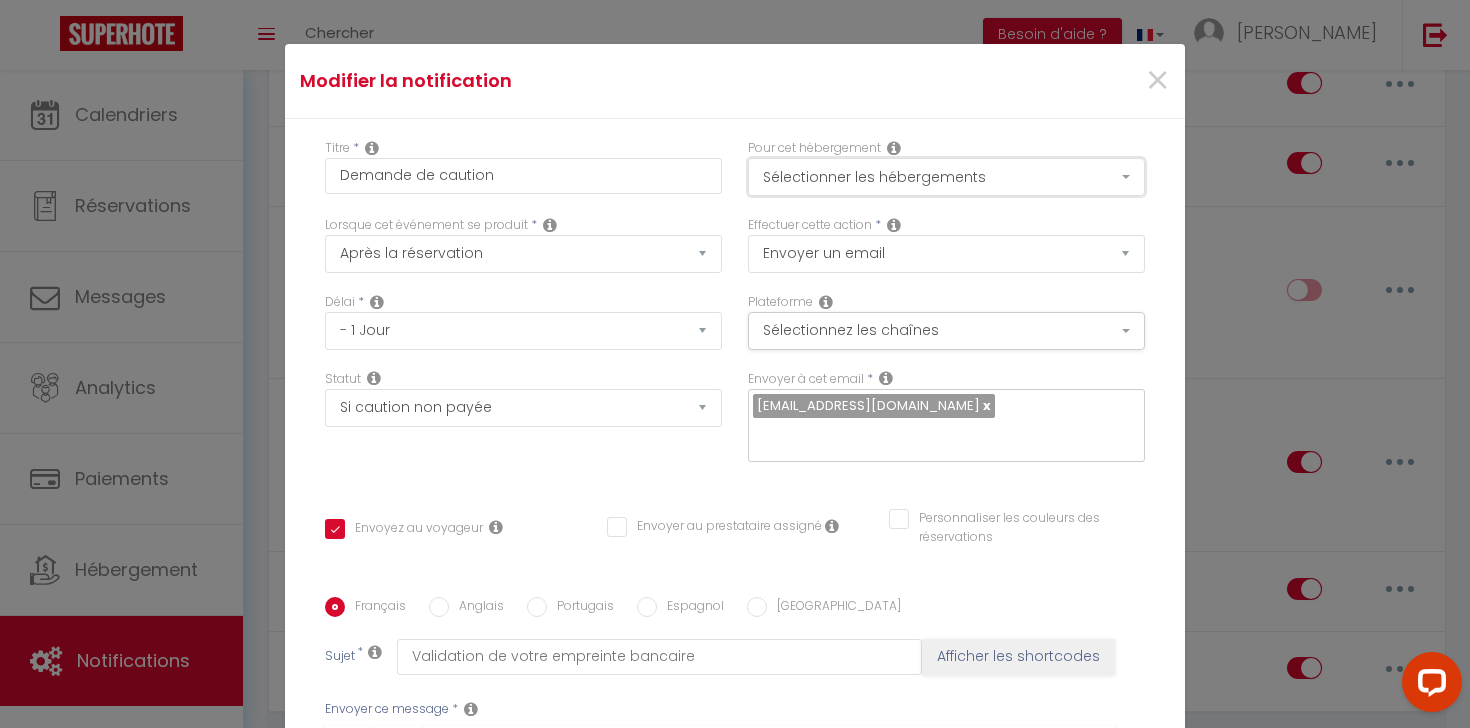 click on "Sélectionner les hébergements" at bounding box center (946, 177) 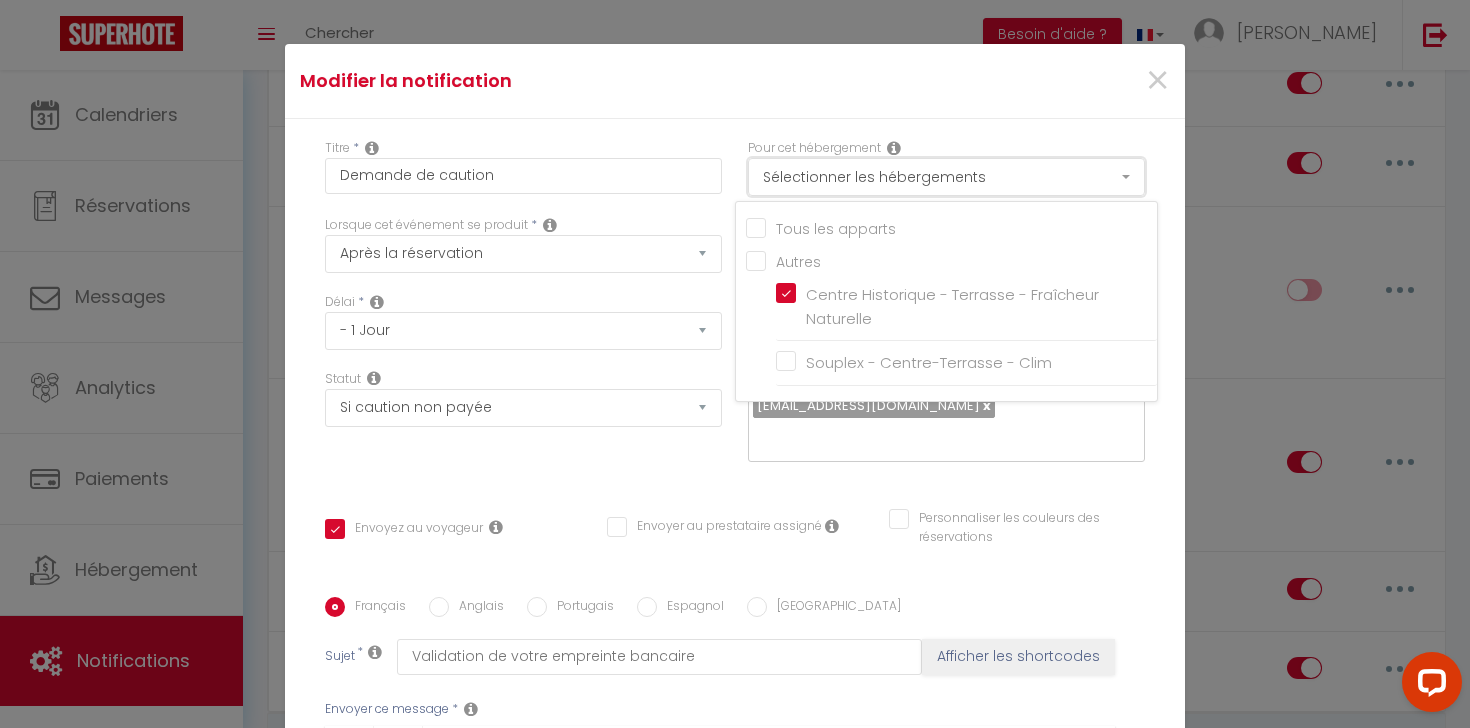 click on "Sélectionner les hébergements" at bounding box center (946, 177) 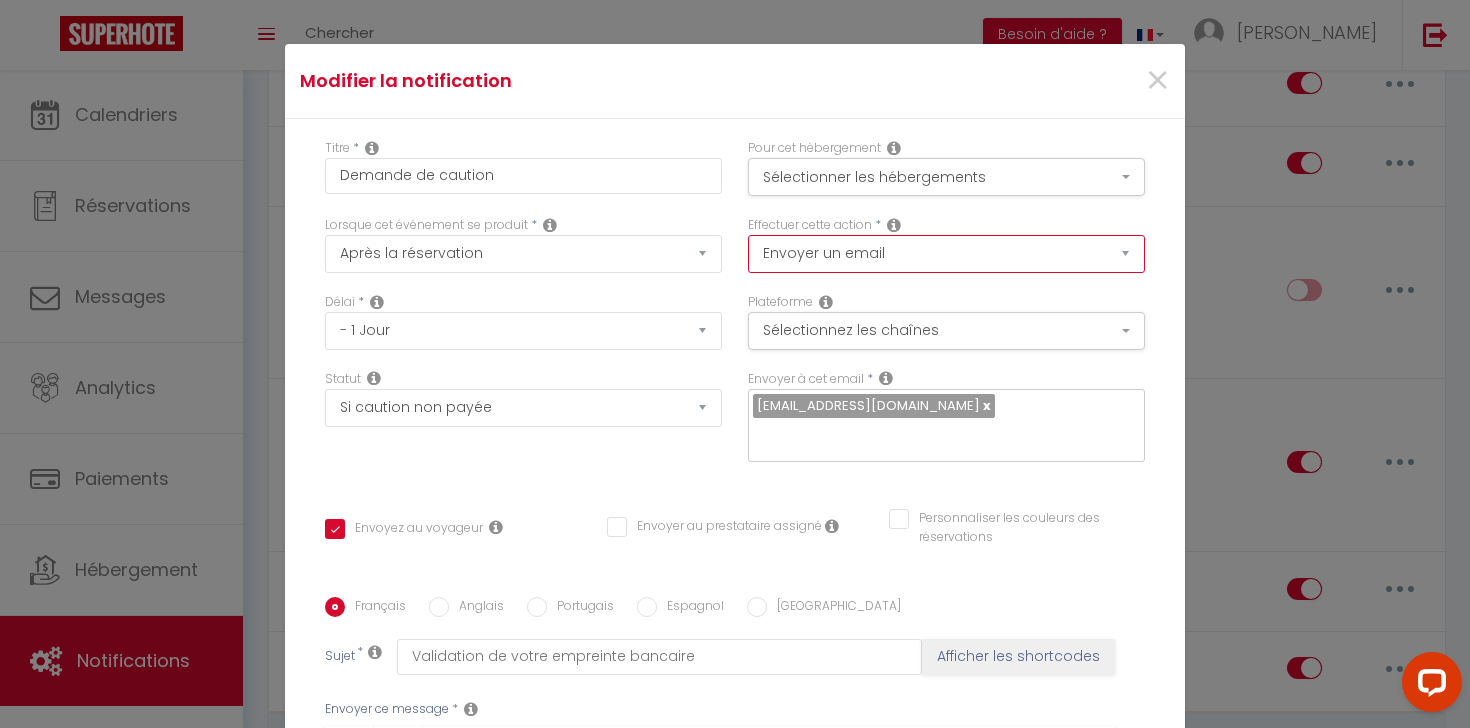 click on "Envoyer un email   Envoyer un SMS   Envoyer une notification push" at bounding box center [946, 254] 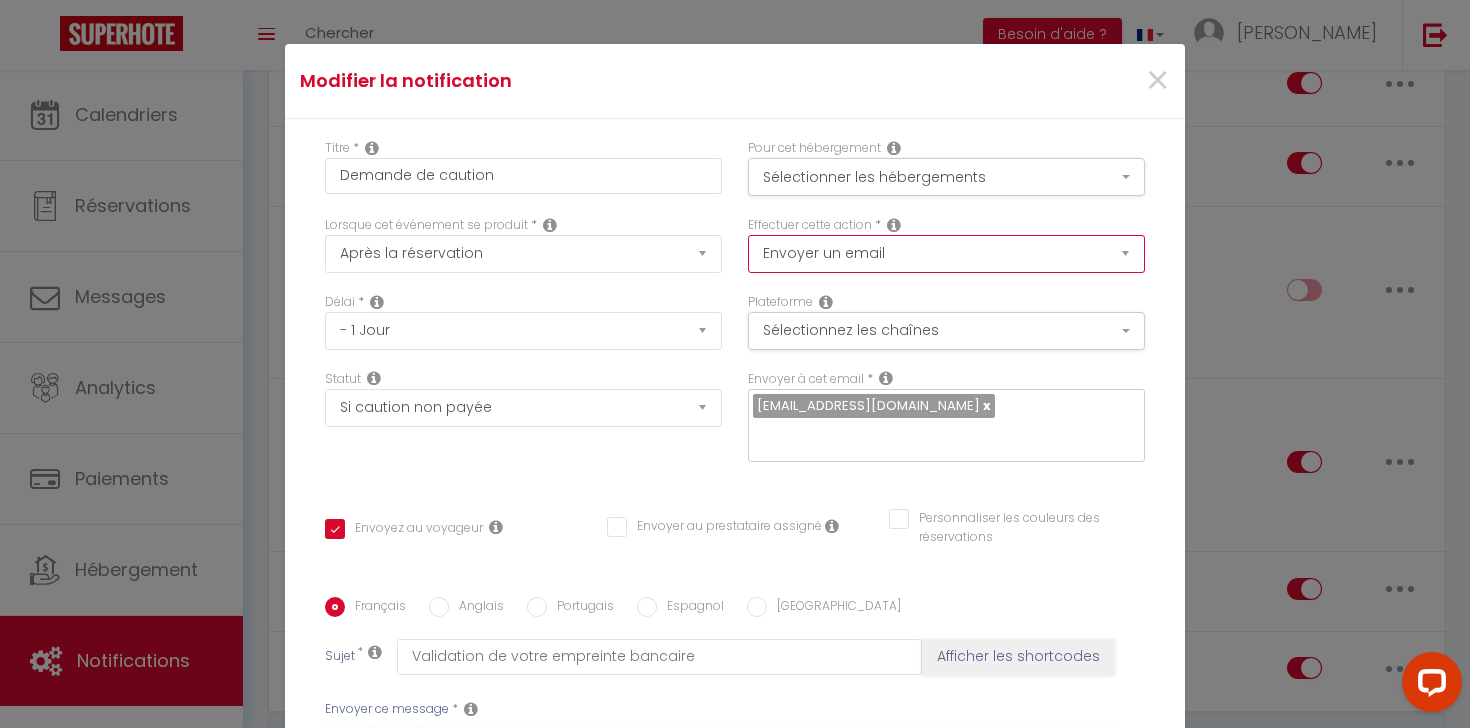 scroll, scrollTop: 365, scrollLeft: 0, axis: vertical 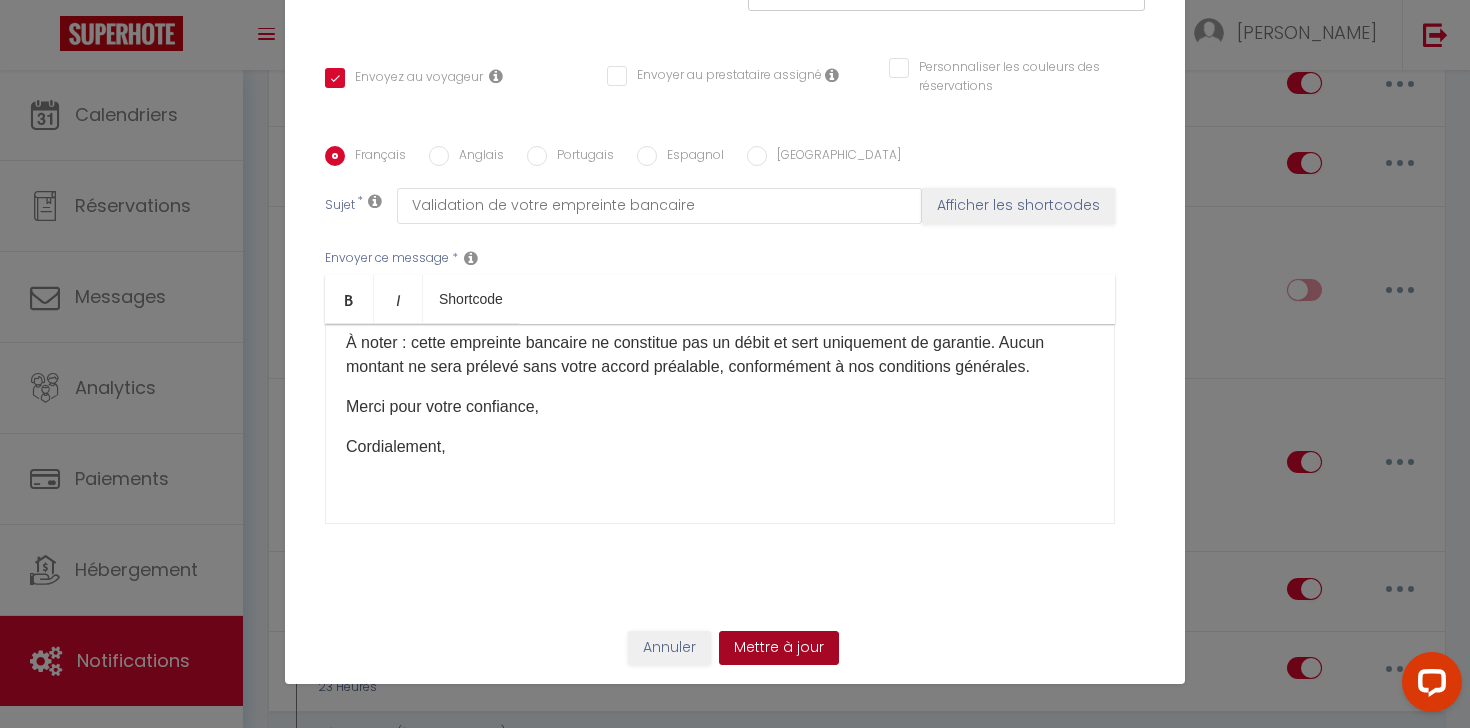 click on "Mettre à jour" at bounding box center [779, 648] 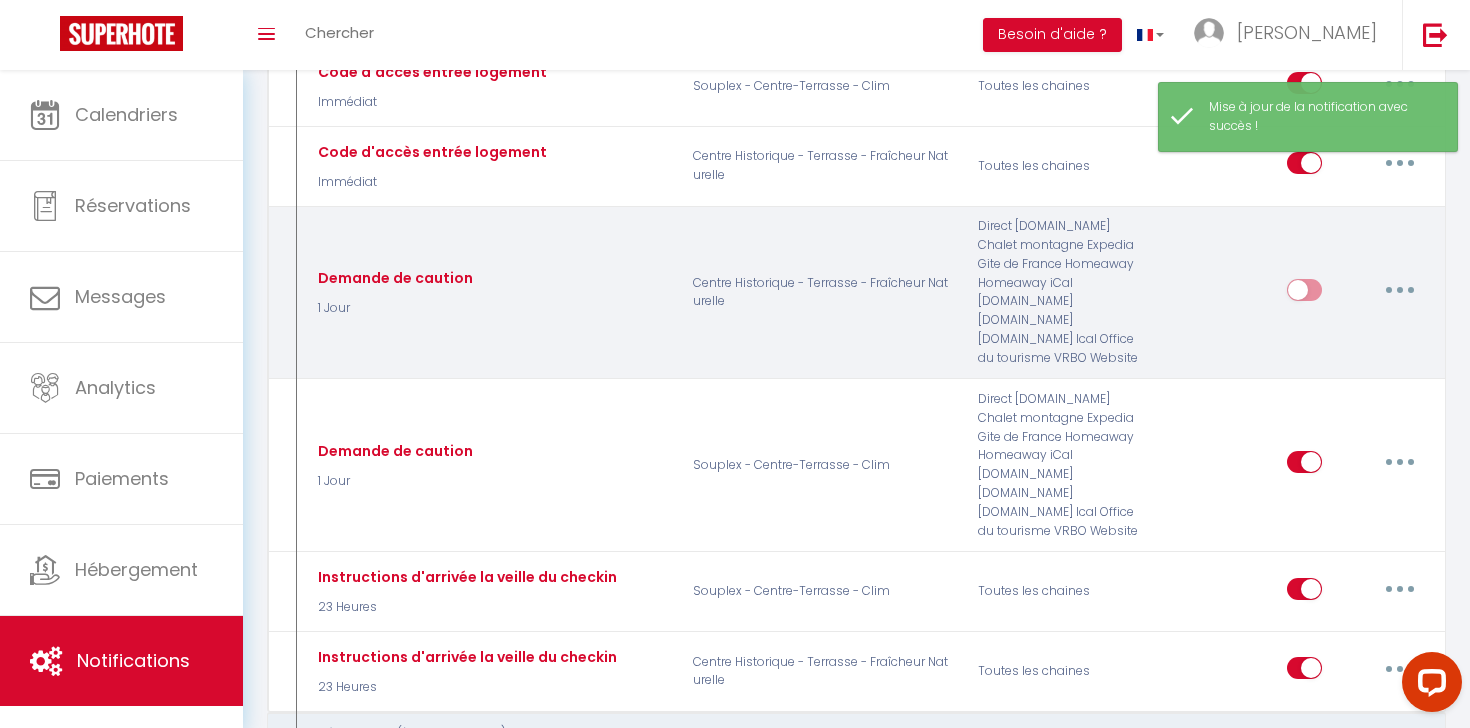 click at bounding box center (1304, 294) 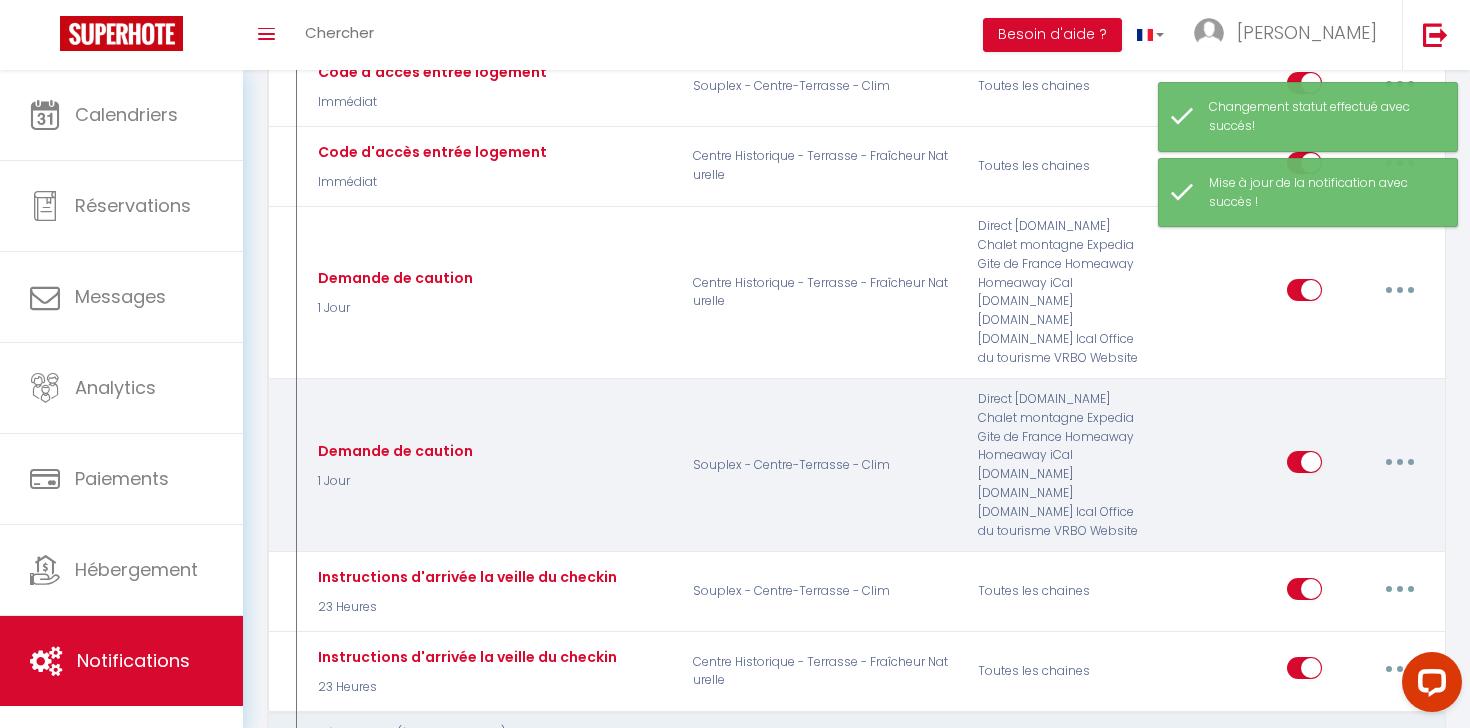 click at bounding box center (1400, 462) 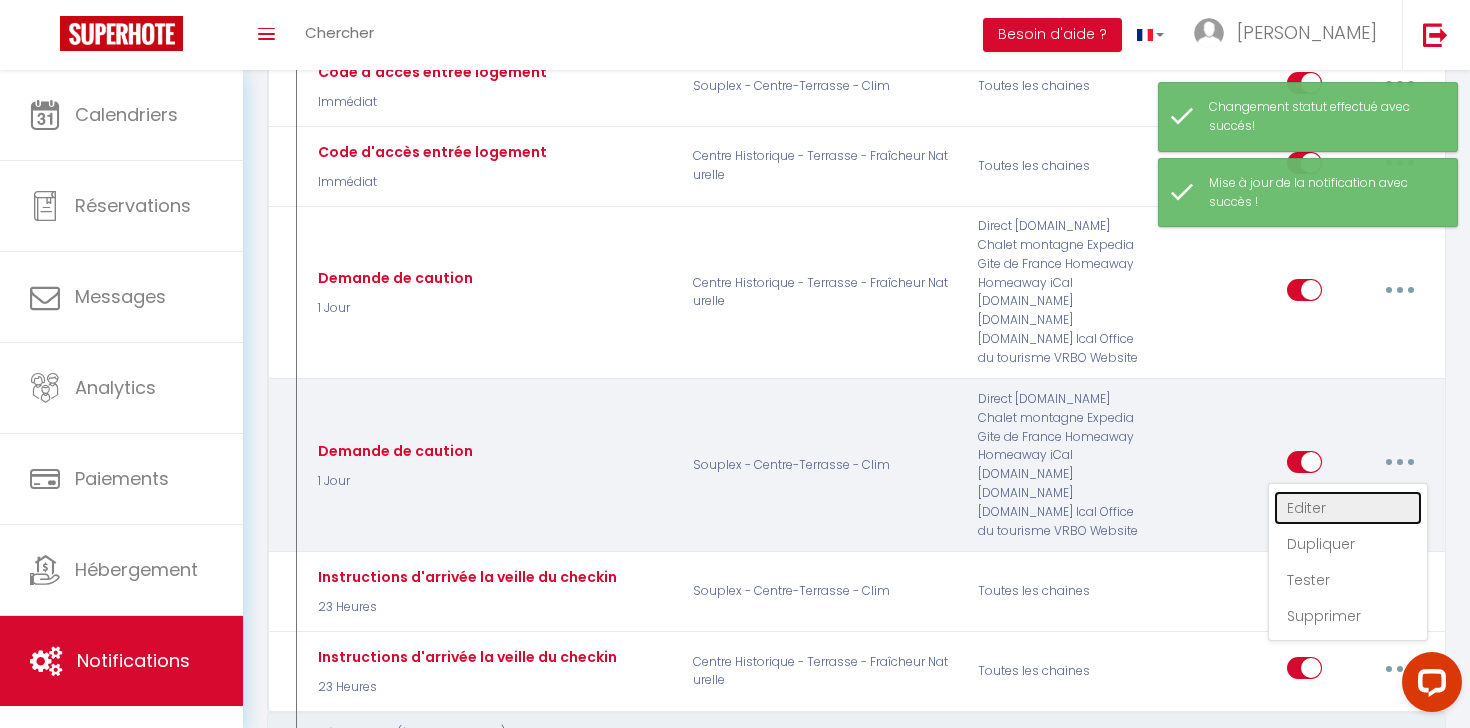 click on "Editer" at bounding box center [1348, 508] 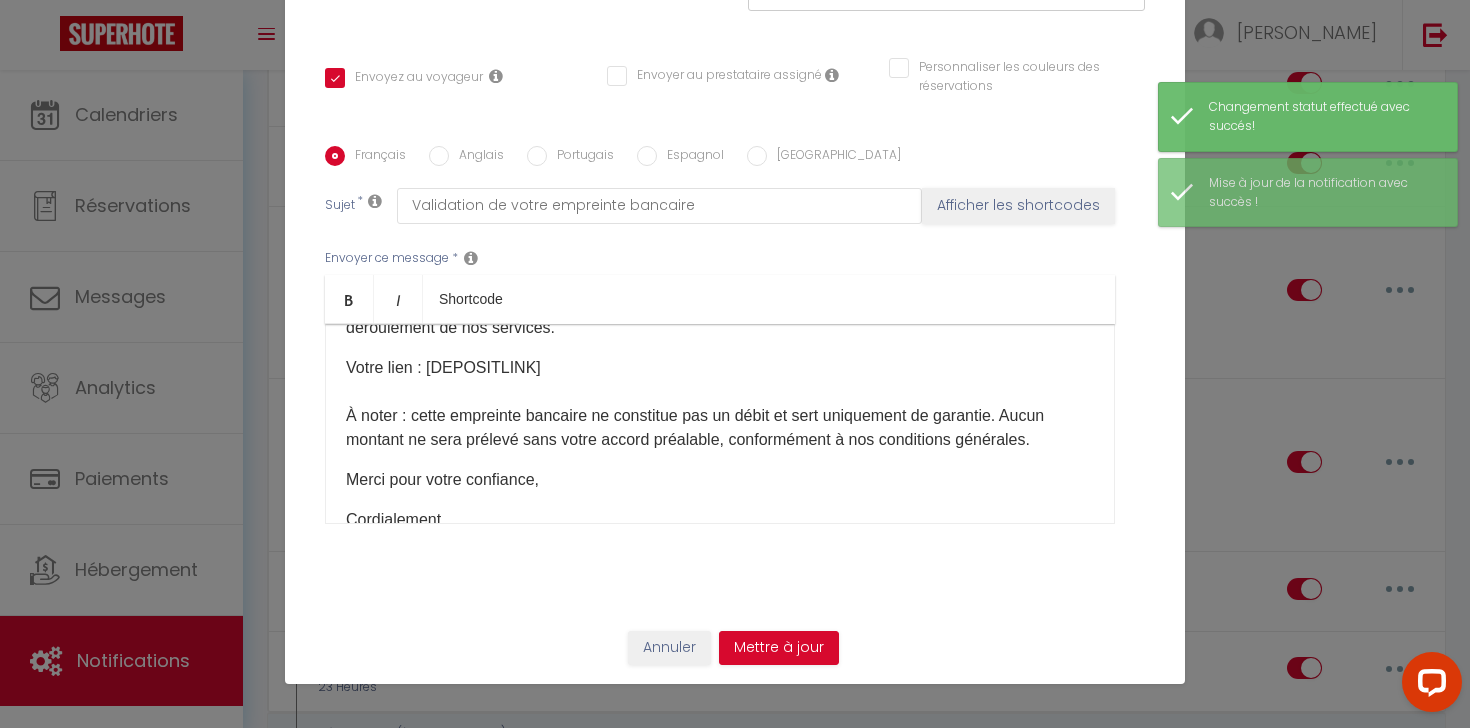 scroll, scrollTop: 0, scrollLeft: 0, axis: both 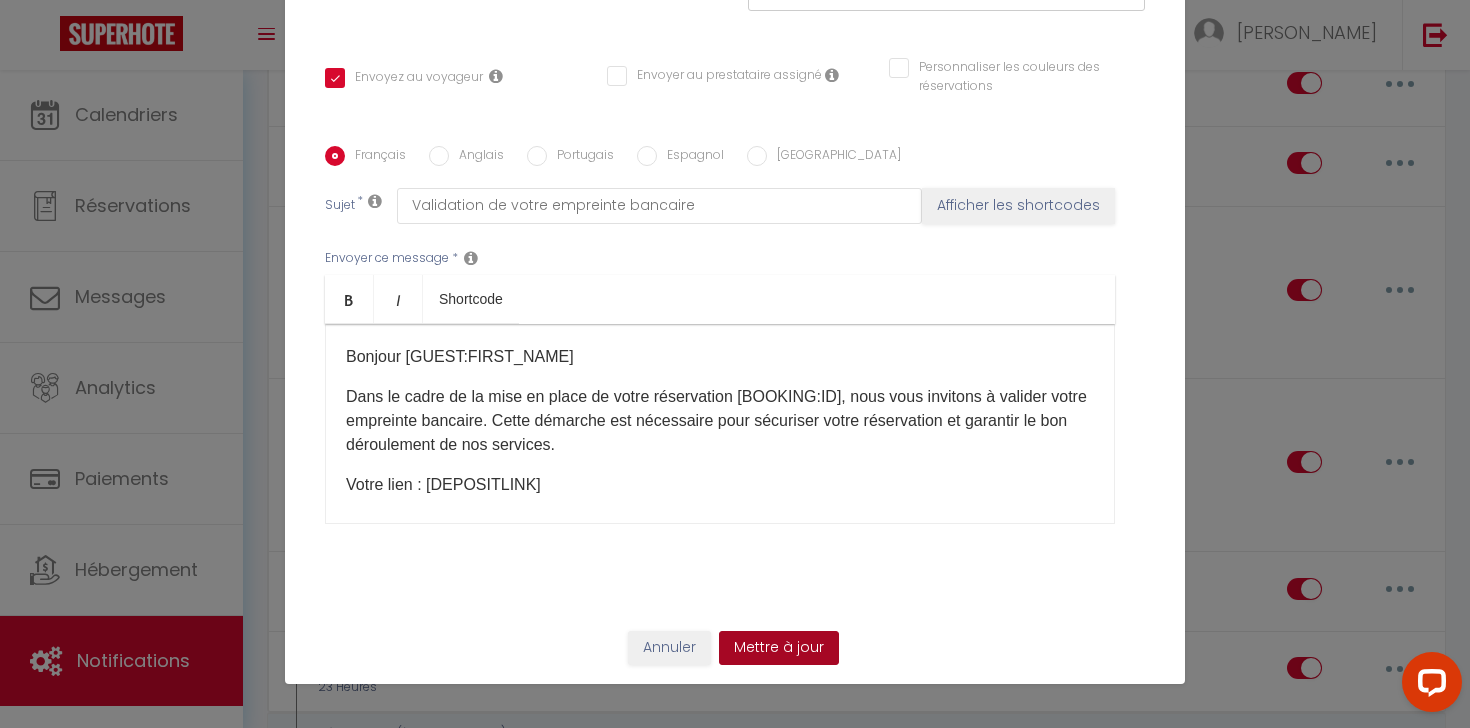 click on "Mettre à jour" at bounding box center (779, 648) 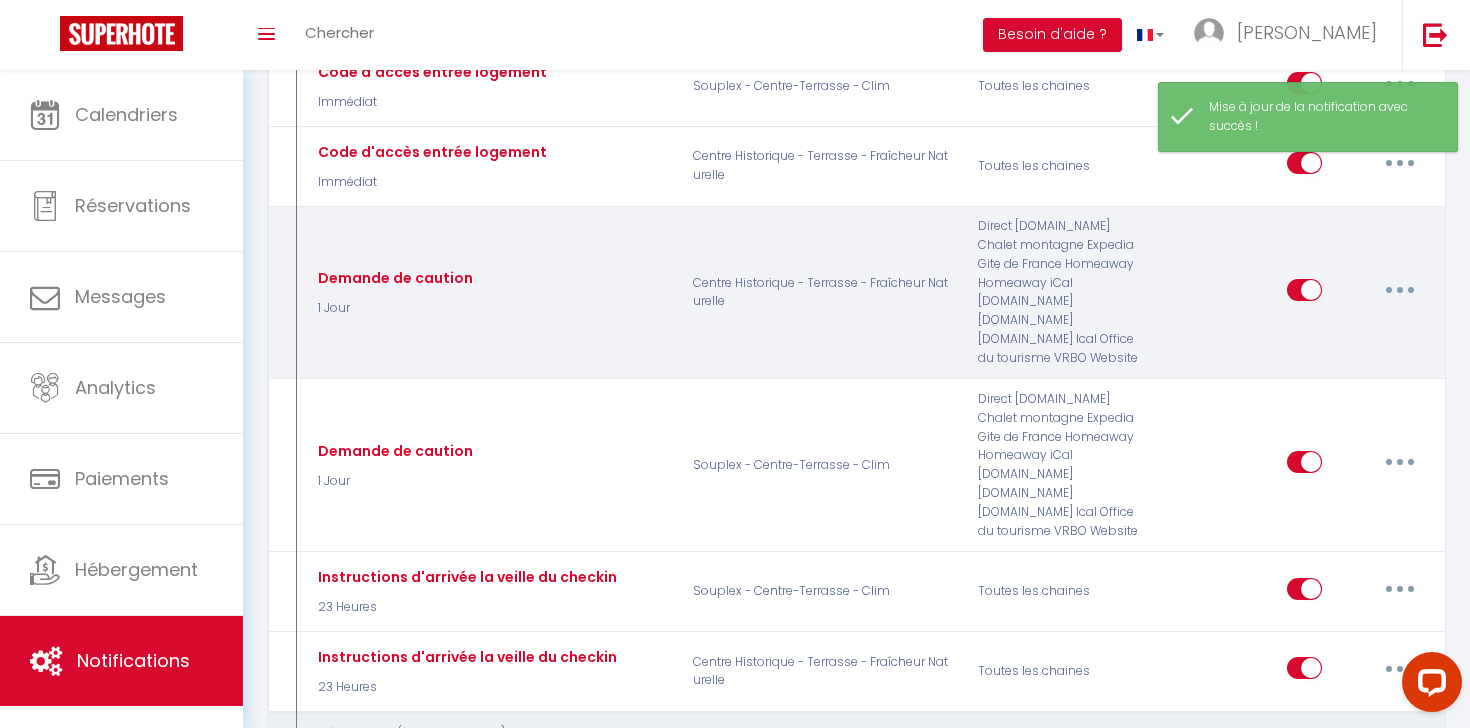 click at bounding box center (1400, 290) 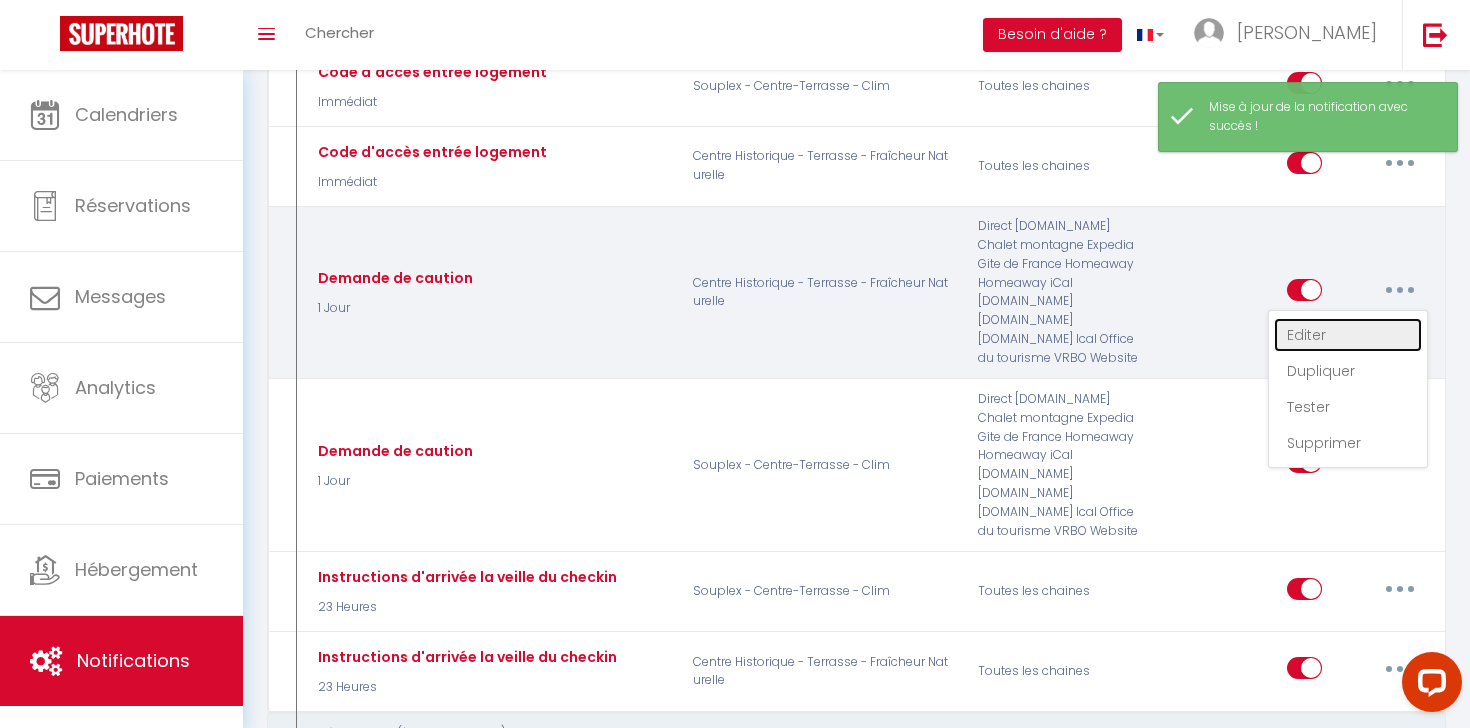 click on "Editer" at bounding box center (1348, 335) 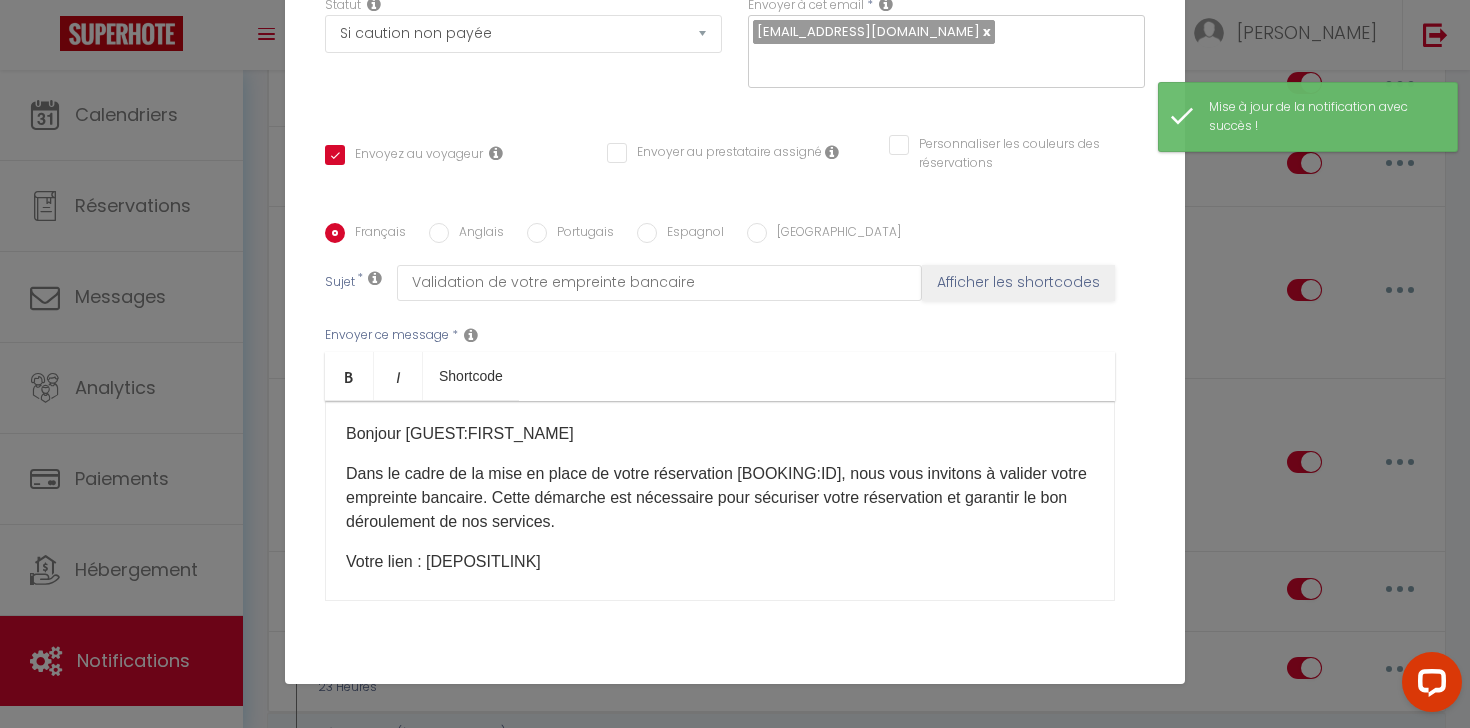 scroll, scrollTop: 365, scrollLeft: 0, axis: vertical 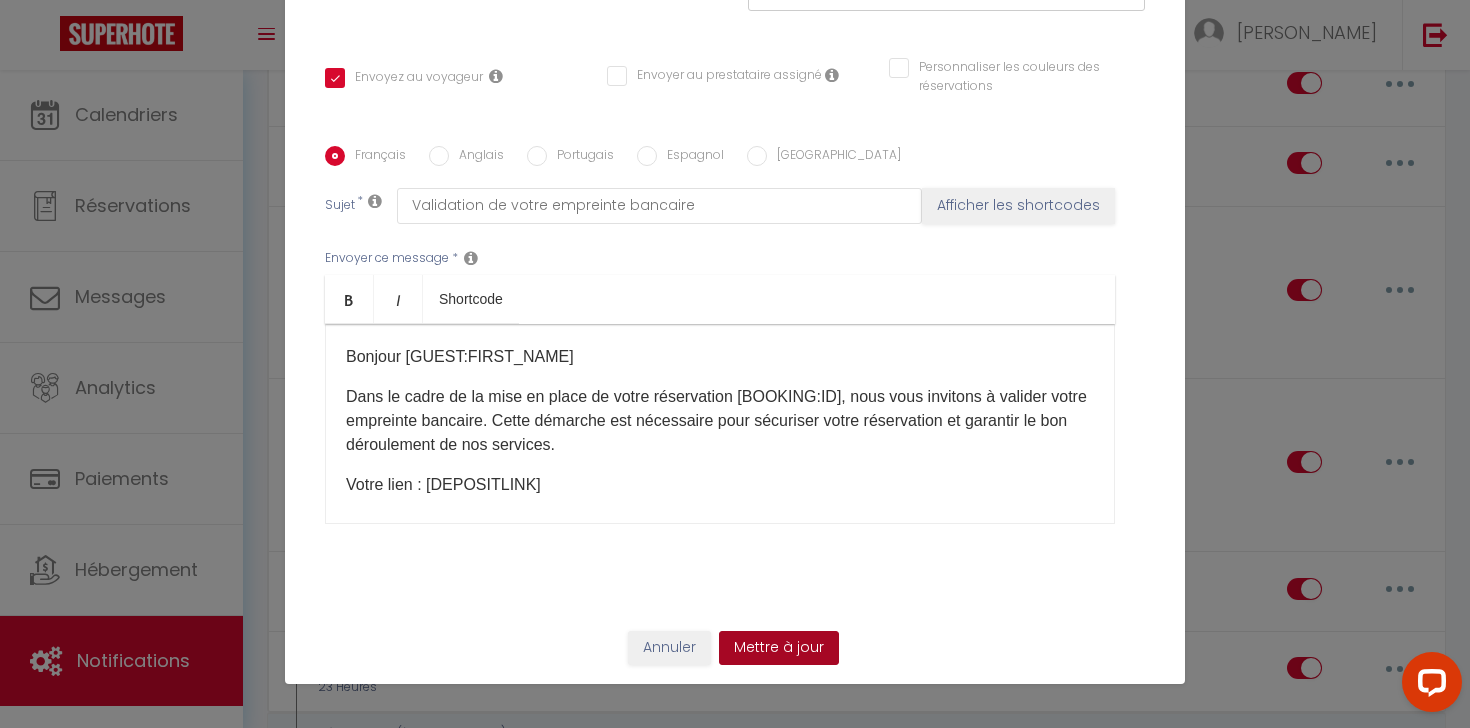 click on "Mettre à jour" at bounding box center [779, 648] 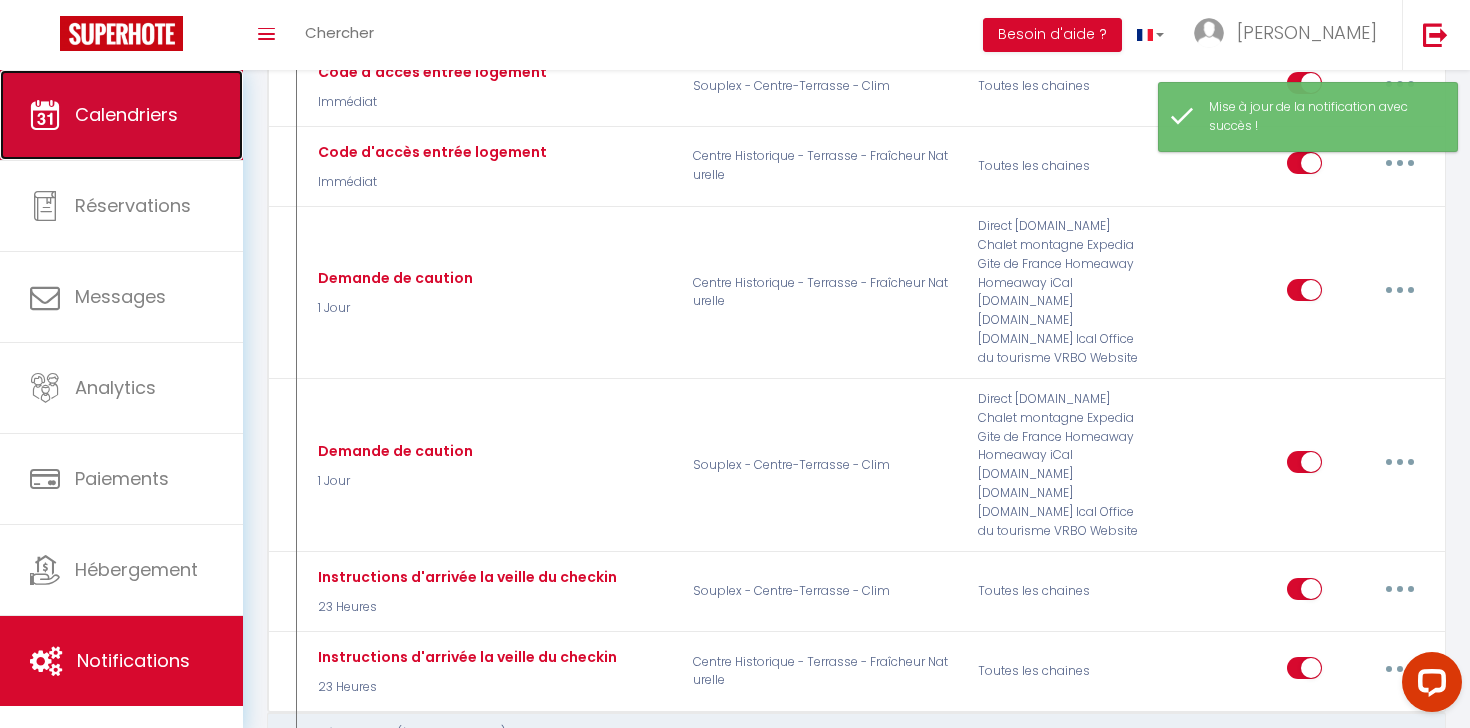 click on "Calendriers" at bounding box center [121, 115] 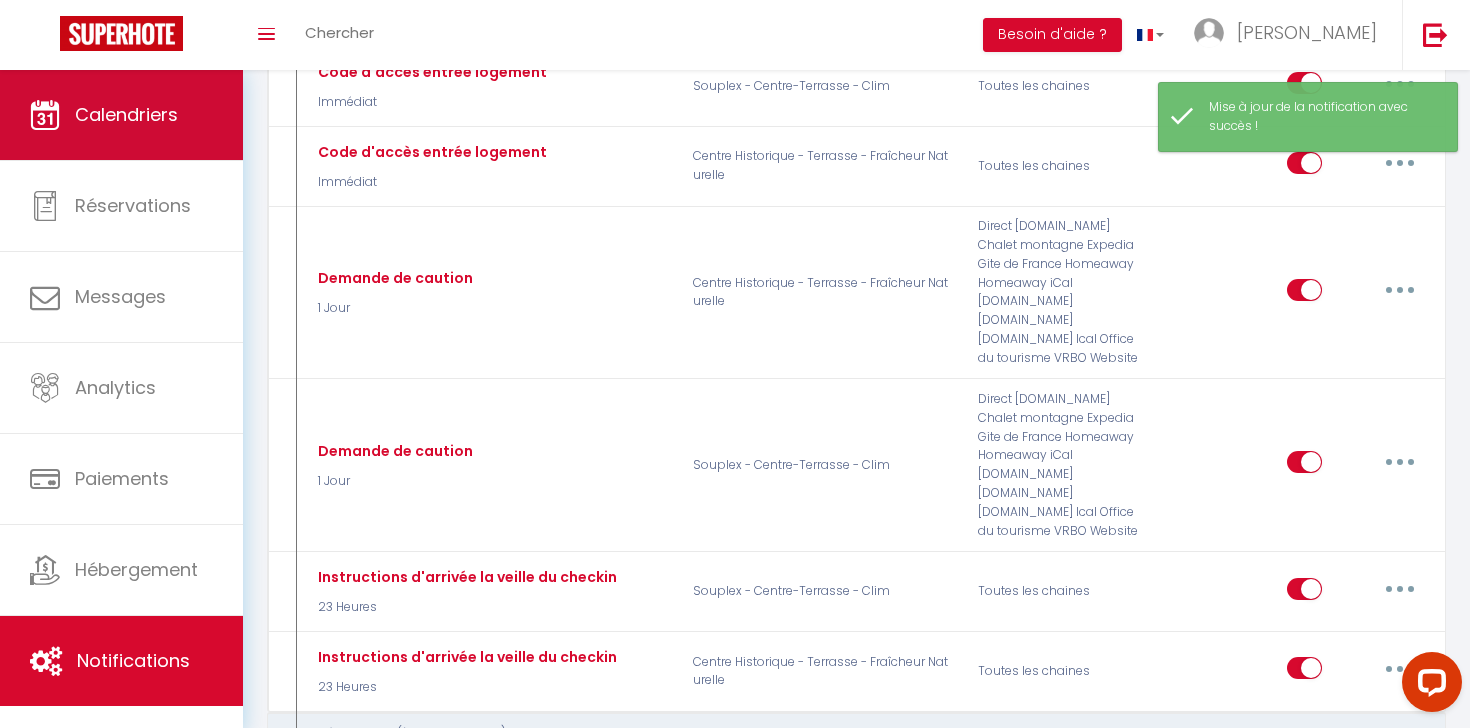 scroll, scrollTop: 0, scrollLeft: 0, axis: both 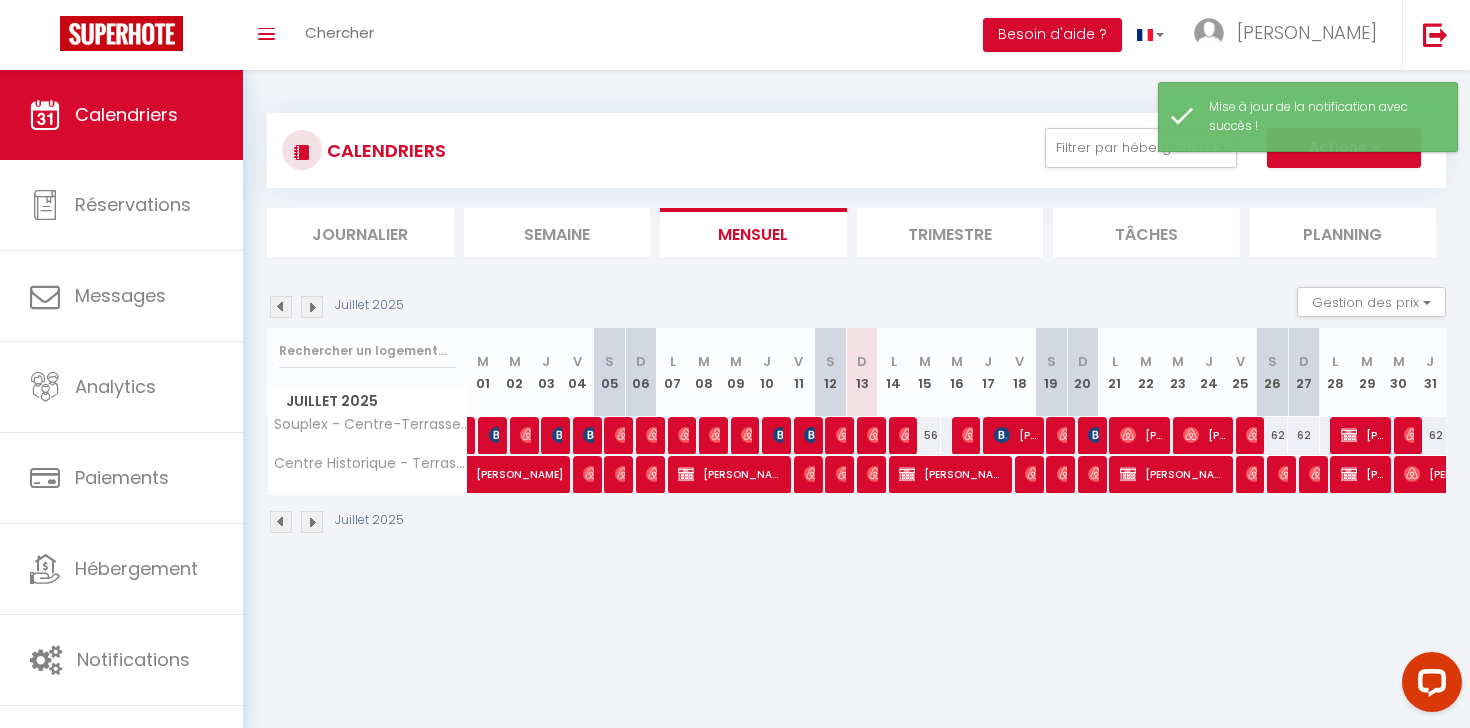 click at bounding box center (312, 307) 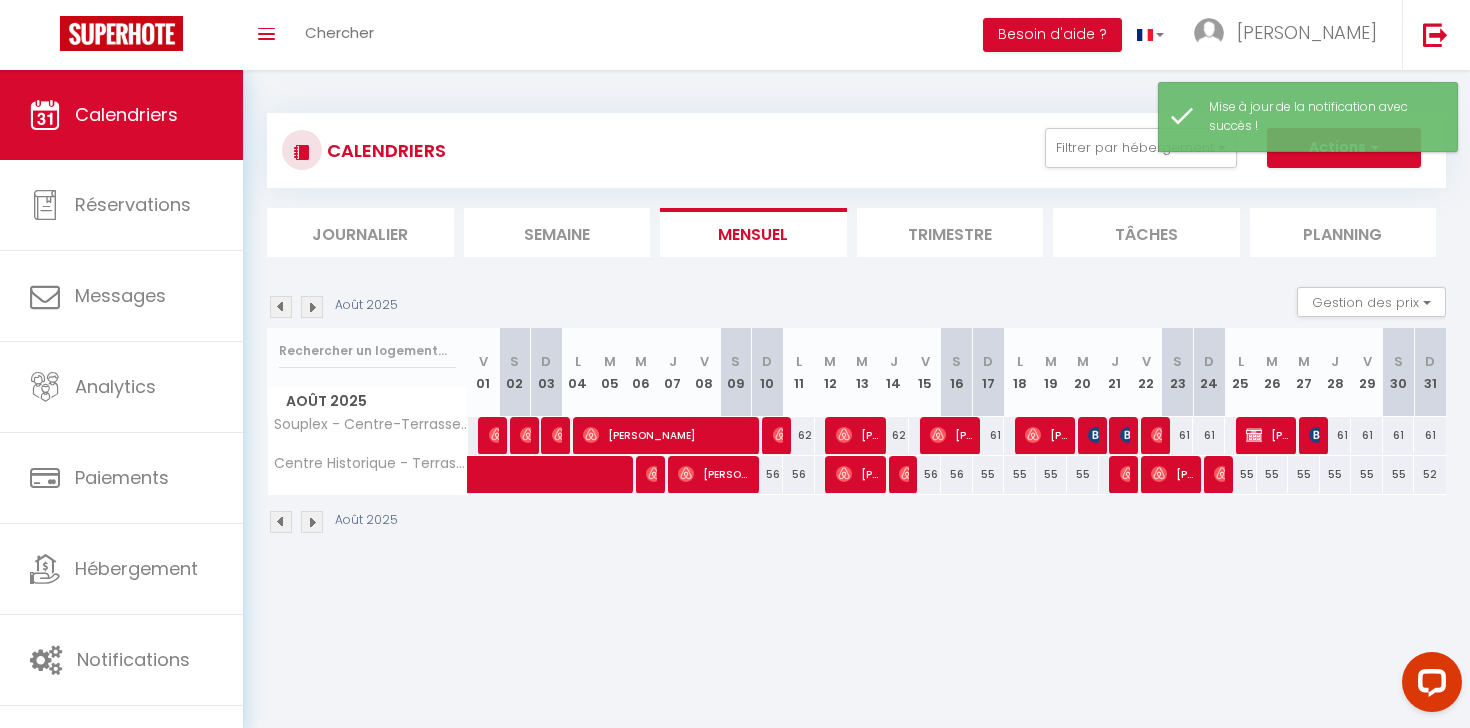 click at bounding box center [312, 307] 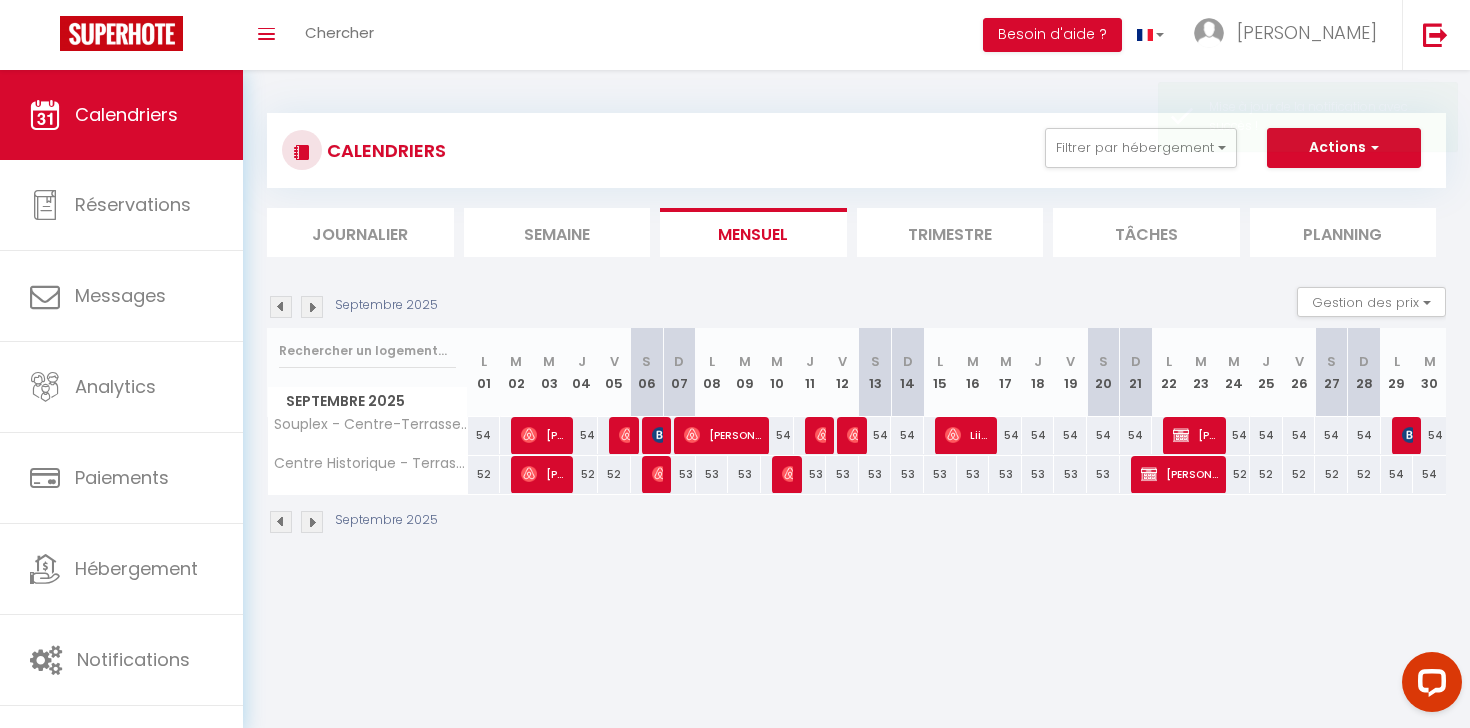 click at bounding box center (312, 307) 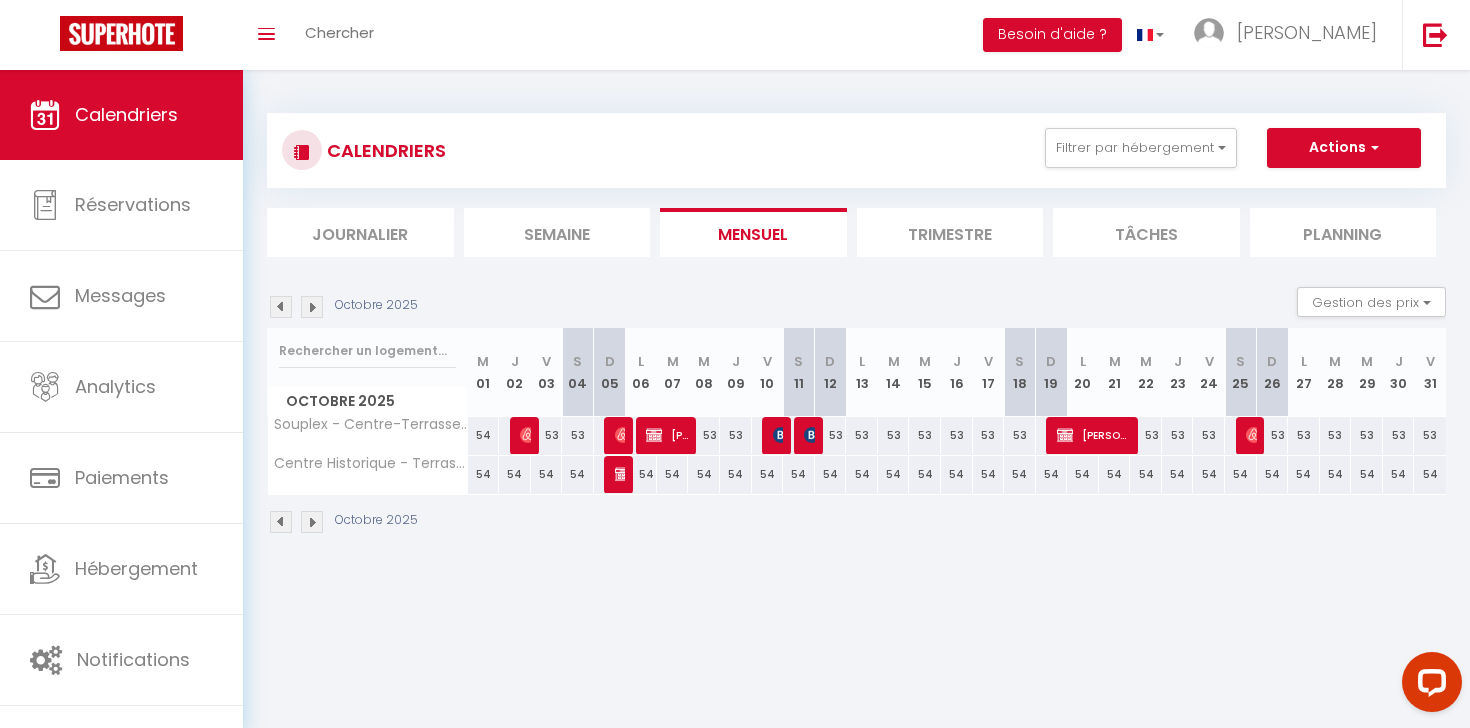click at bounding box center (281, 307) 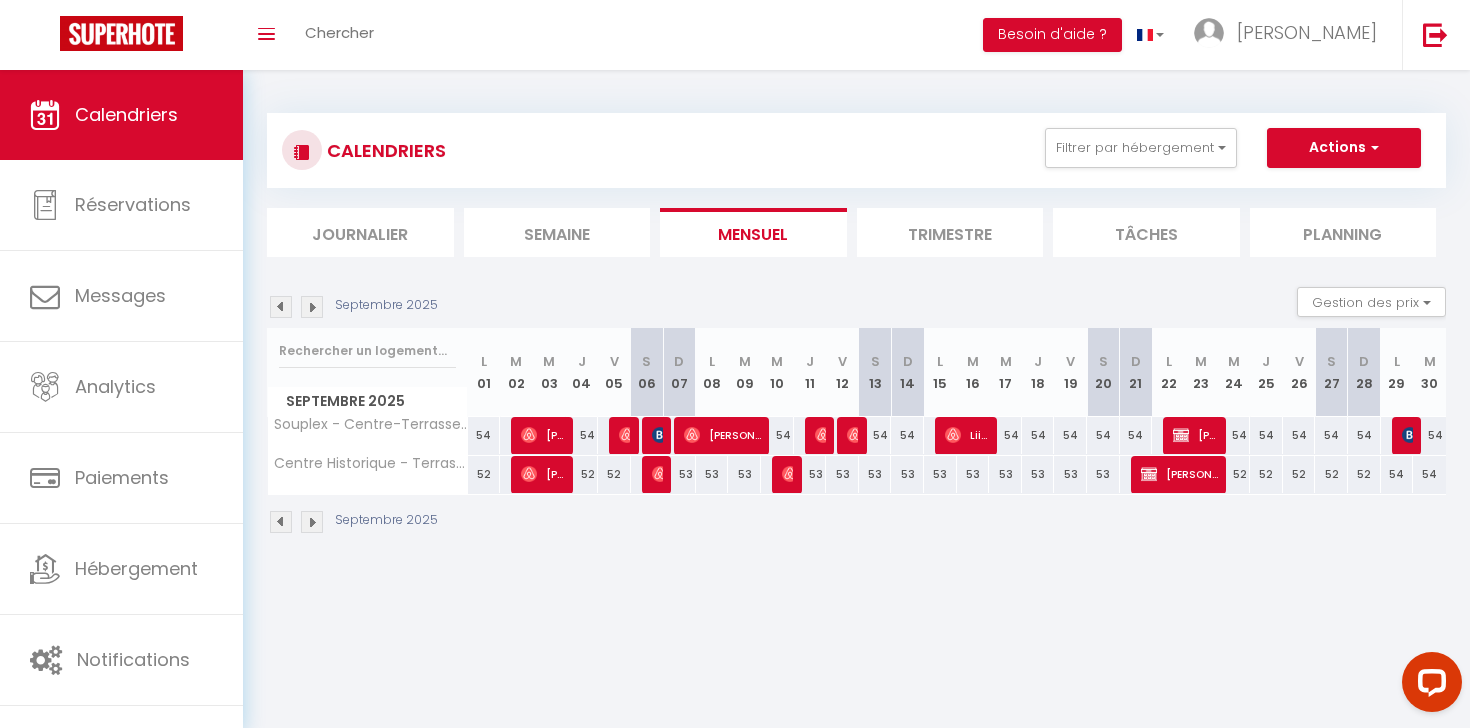 click at bounding box center (281, 307) 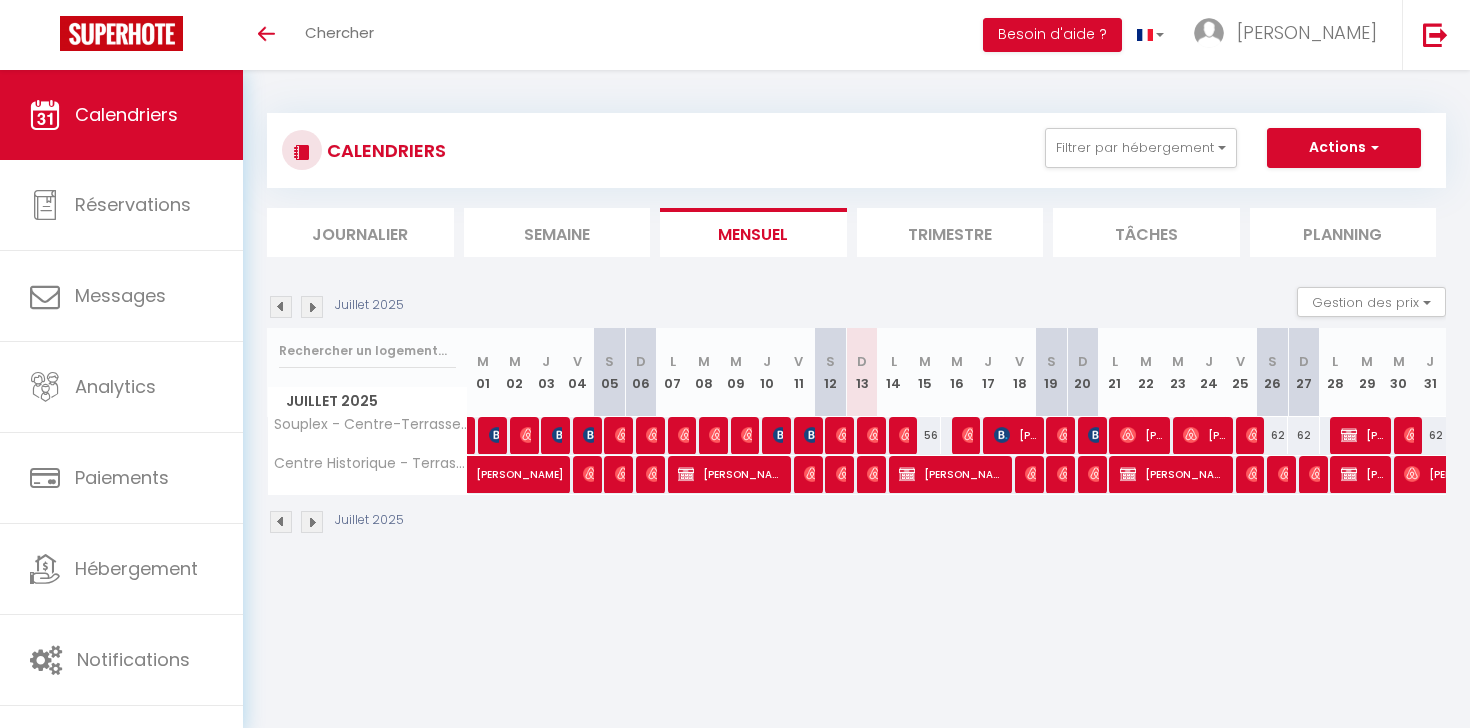 scroll, scrollTop: 0, scrollLeft: 0, axis: both 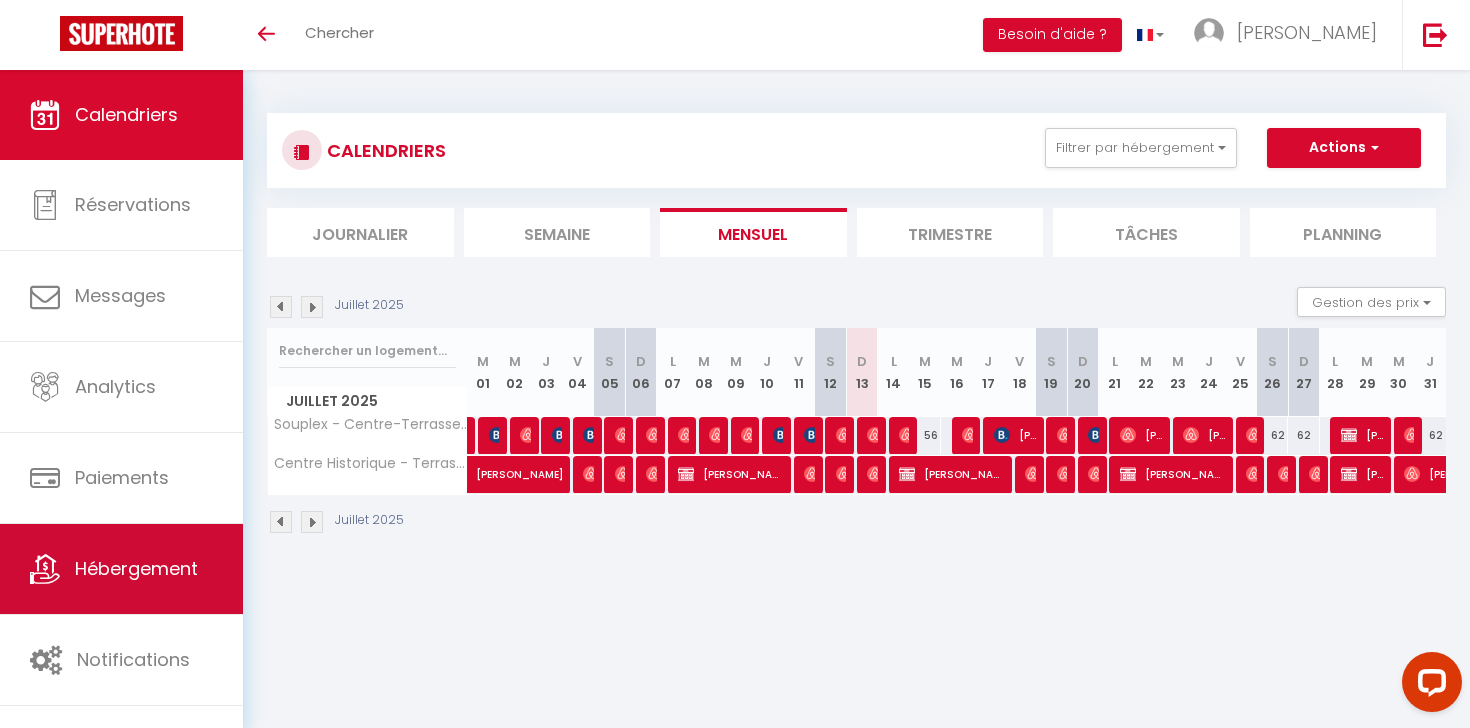 click on "Hébergement" at bounding box center (121, 569) 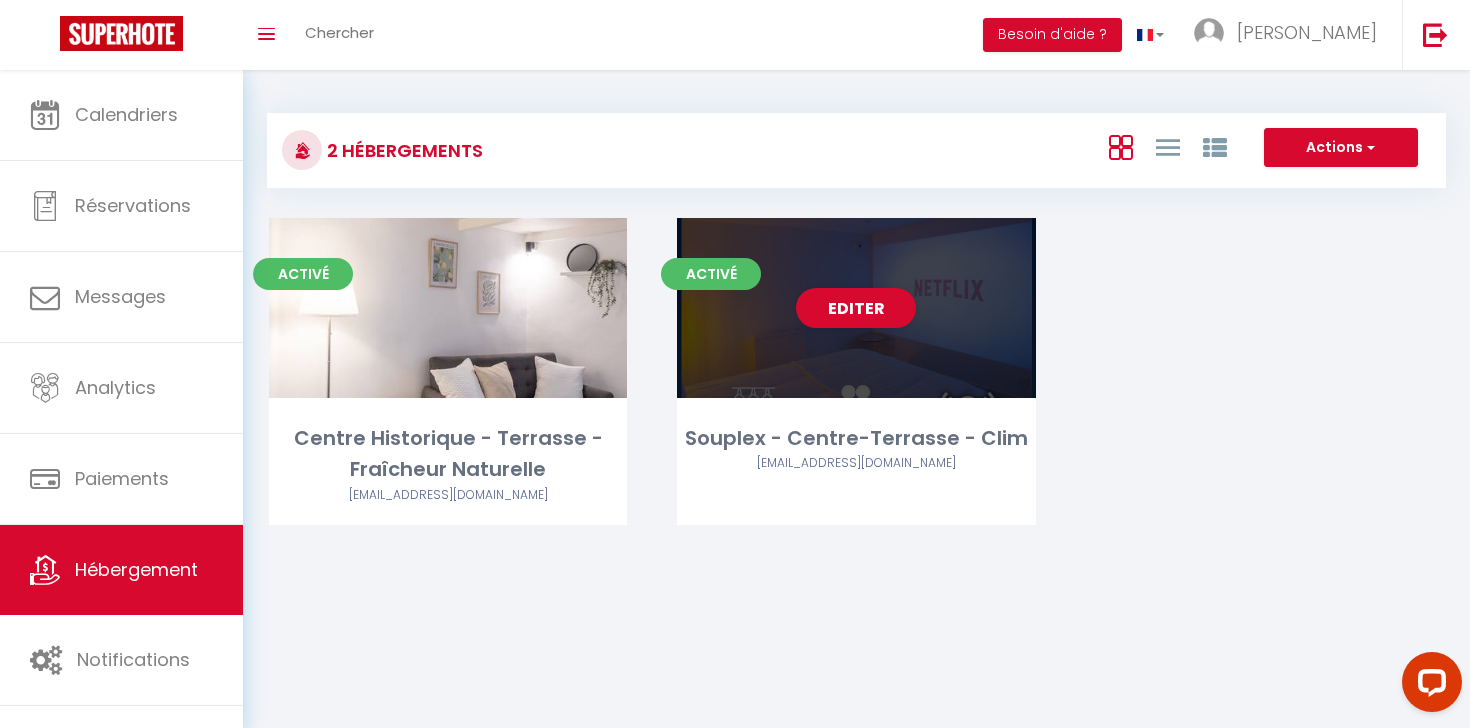 click on "Editer" at bounding box center (856, 308) 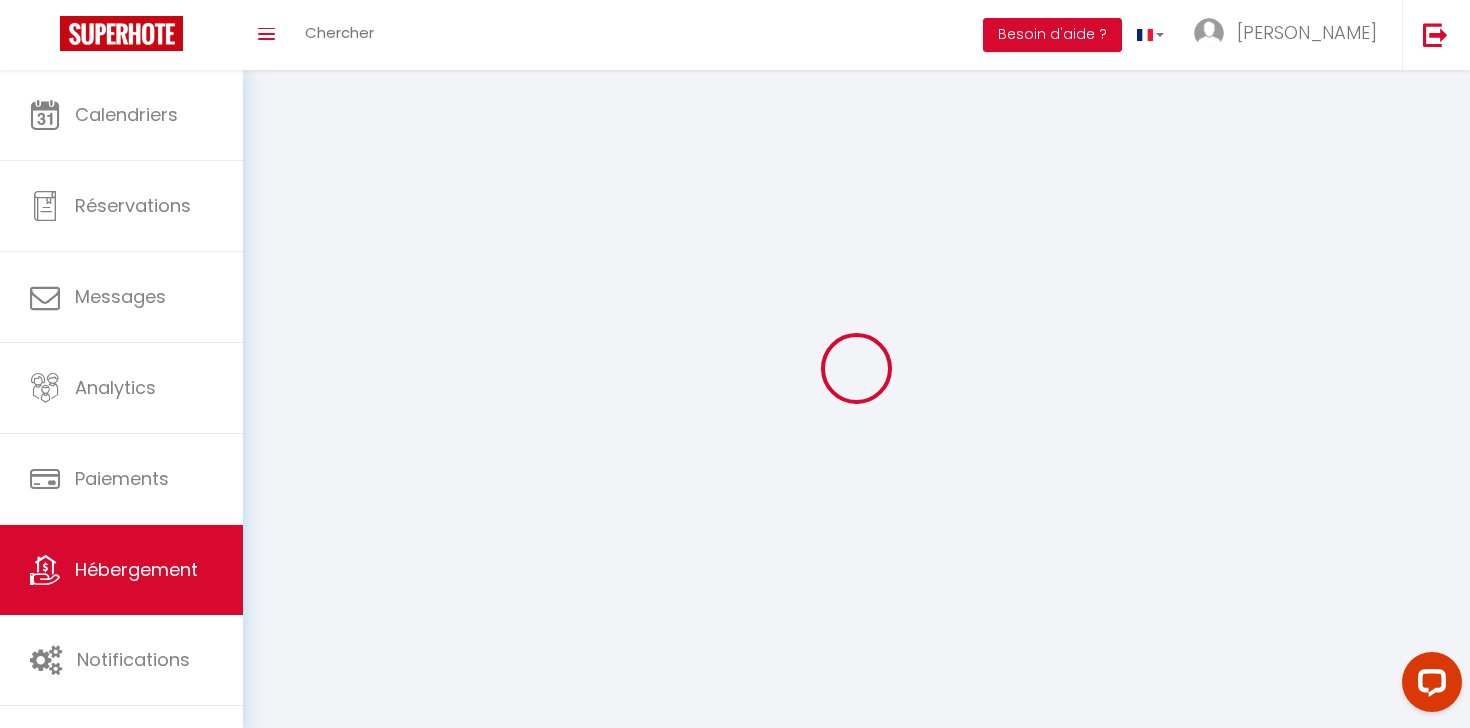select 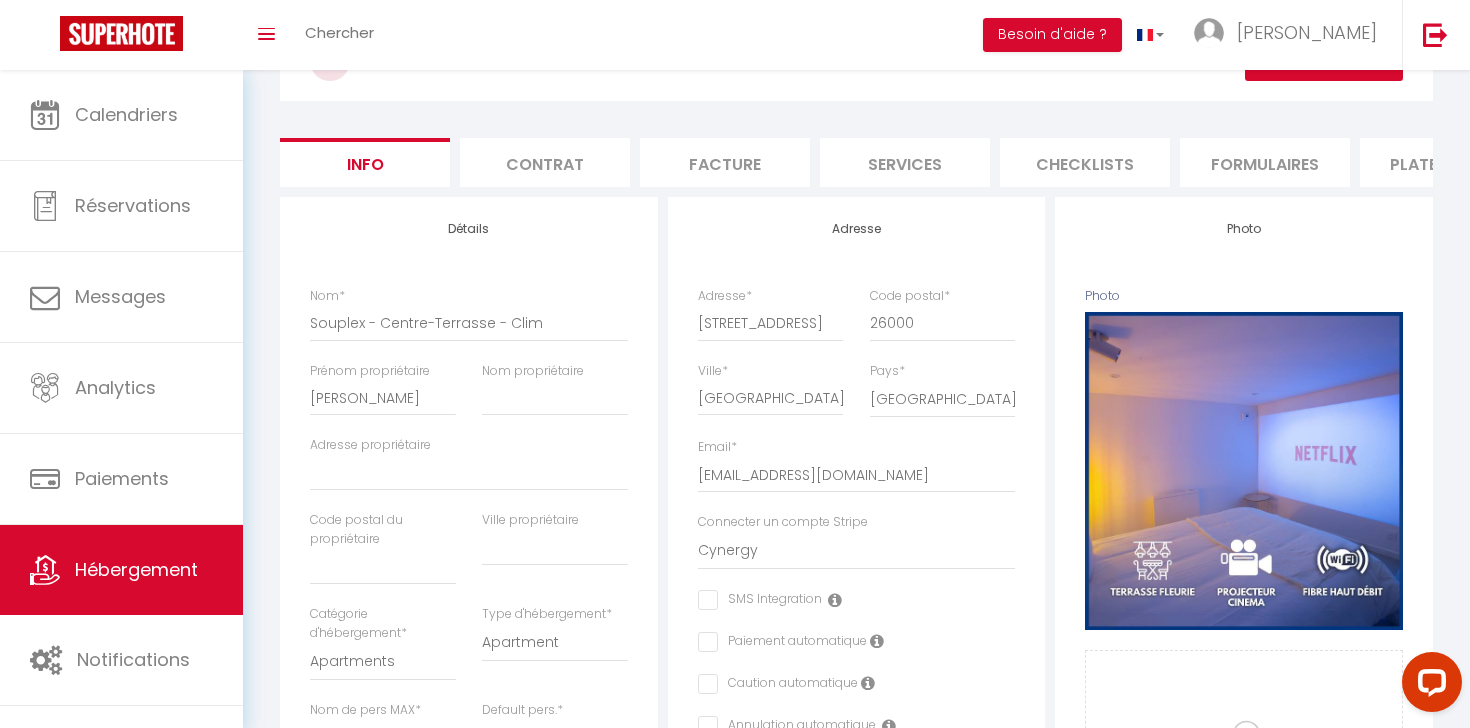 scroll, scrollTop: 0, scrollLeft: 0, axis: both 